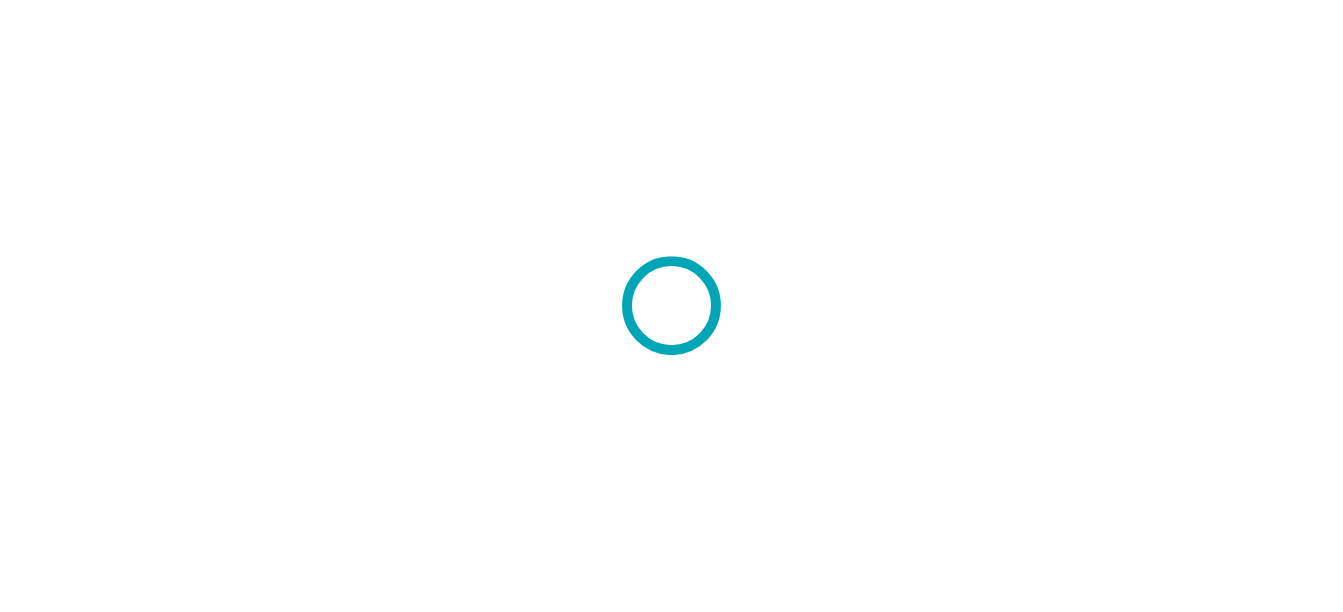 scroll, scrollTop: 0, scrollLeft: 0, axis: both 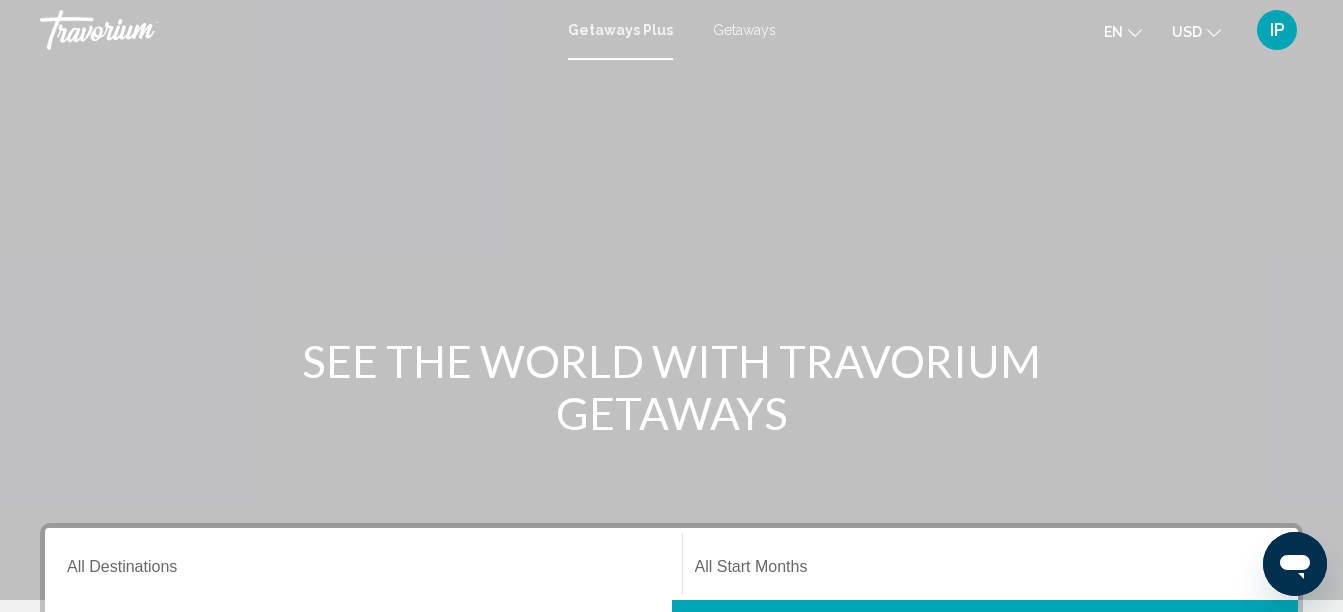 click on "IP" at bounding box center (1277, 30) 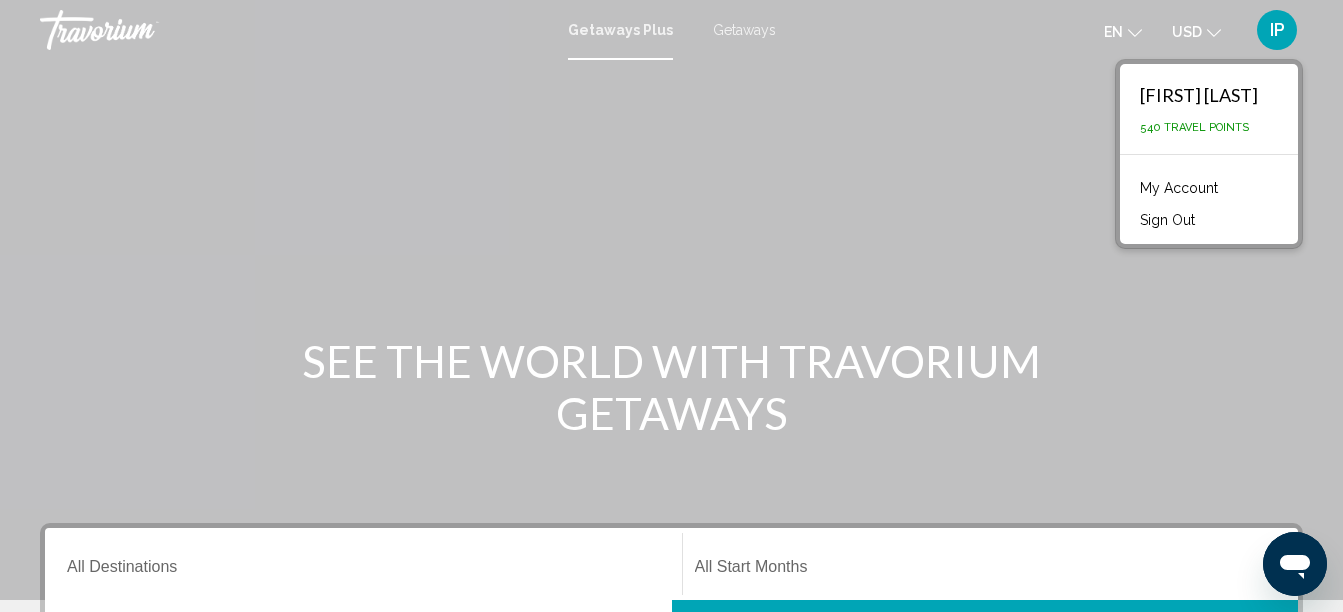 click on "My Account" at bounding box center (1179, 188) 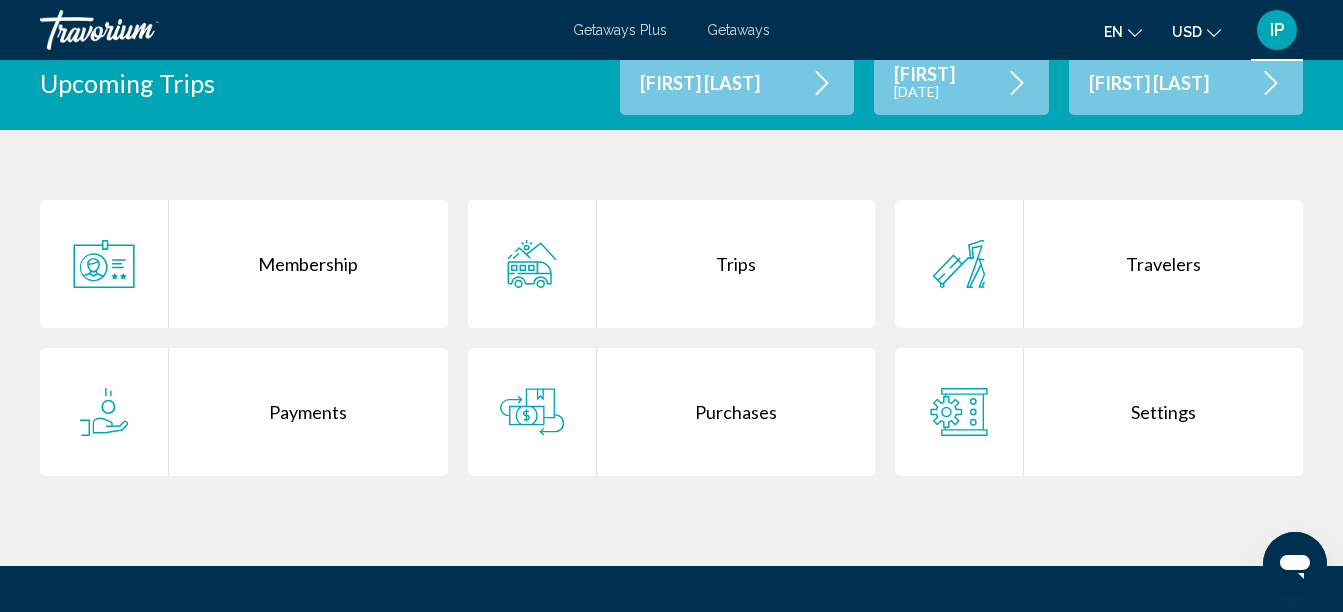 scroll, scrollTop: 412, scrollLeft: 0, axis: vertical 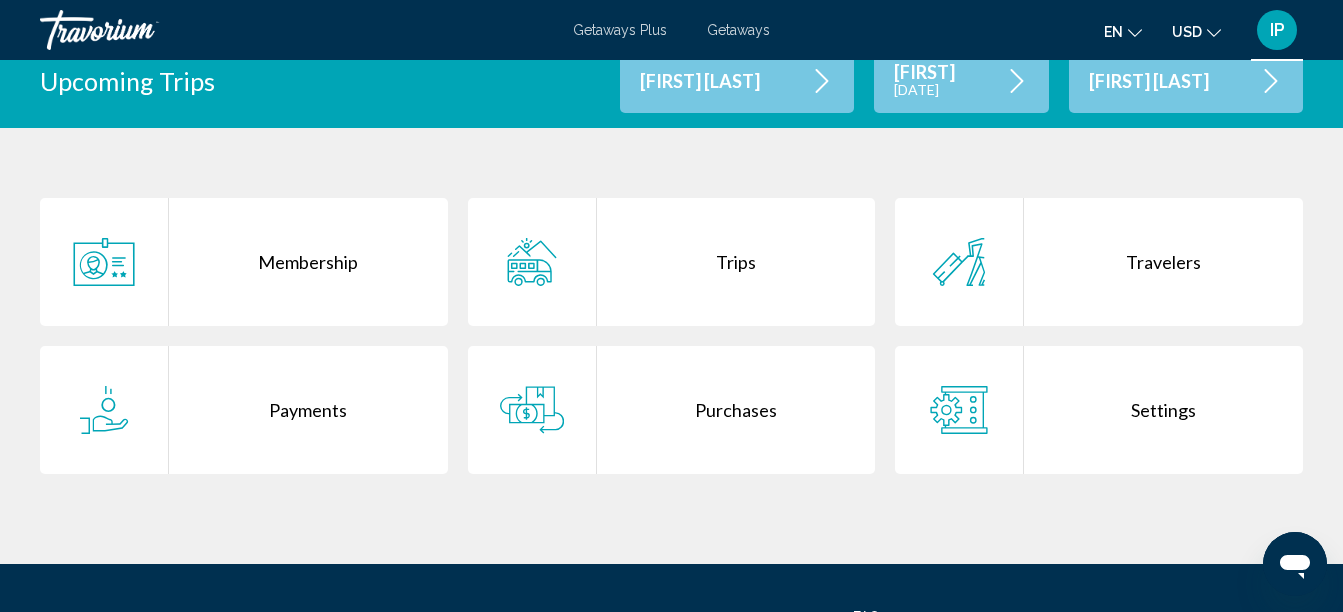 click on "Trips" at bounding box center (736, 262) 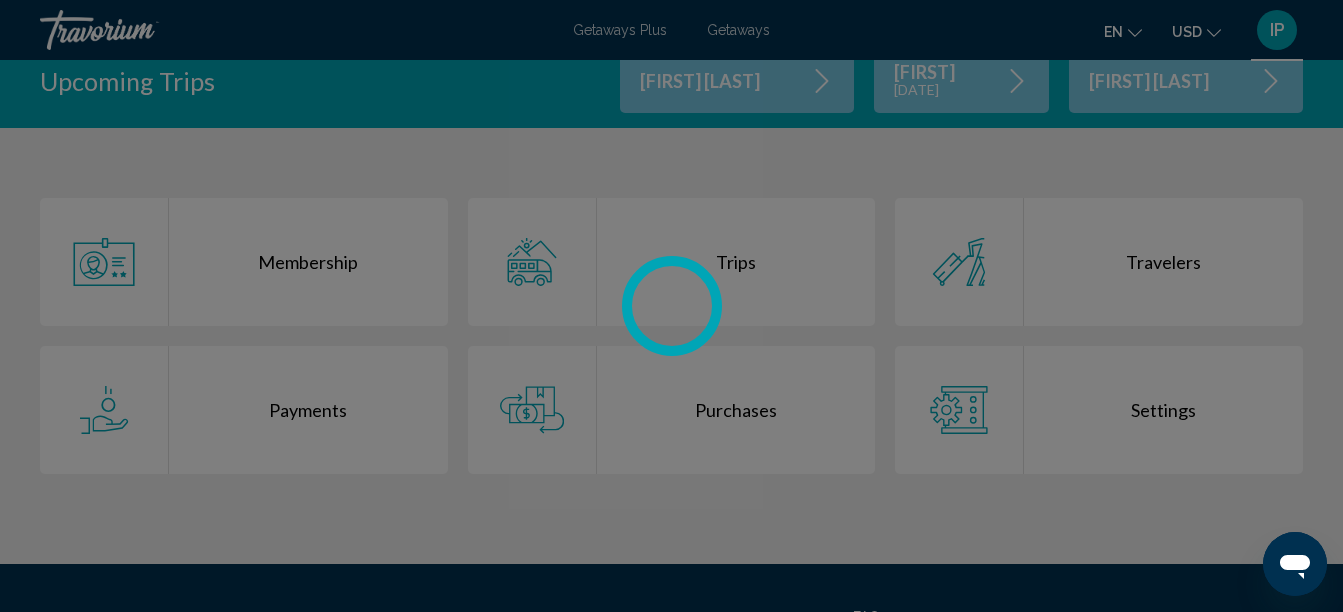 click at bounding box center [671, 306] 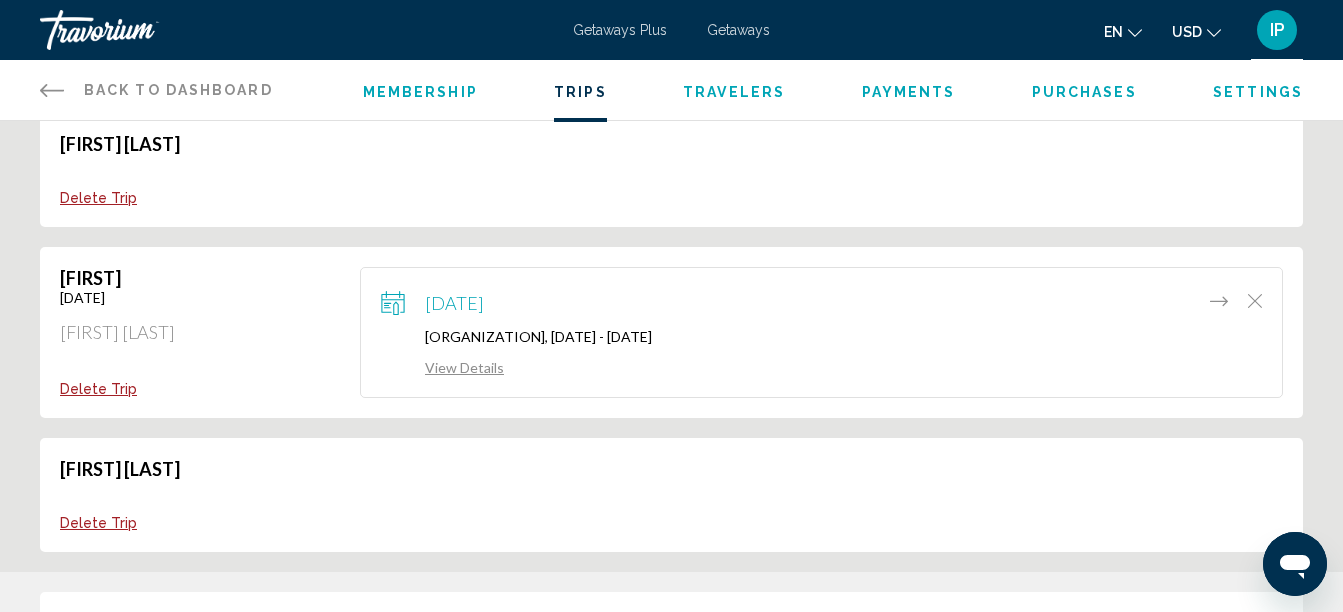 scroll, scrollTop: 121, scrollLeft: 0, axis: vertical 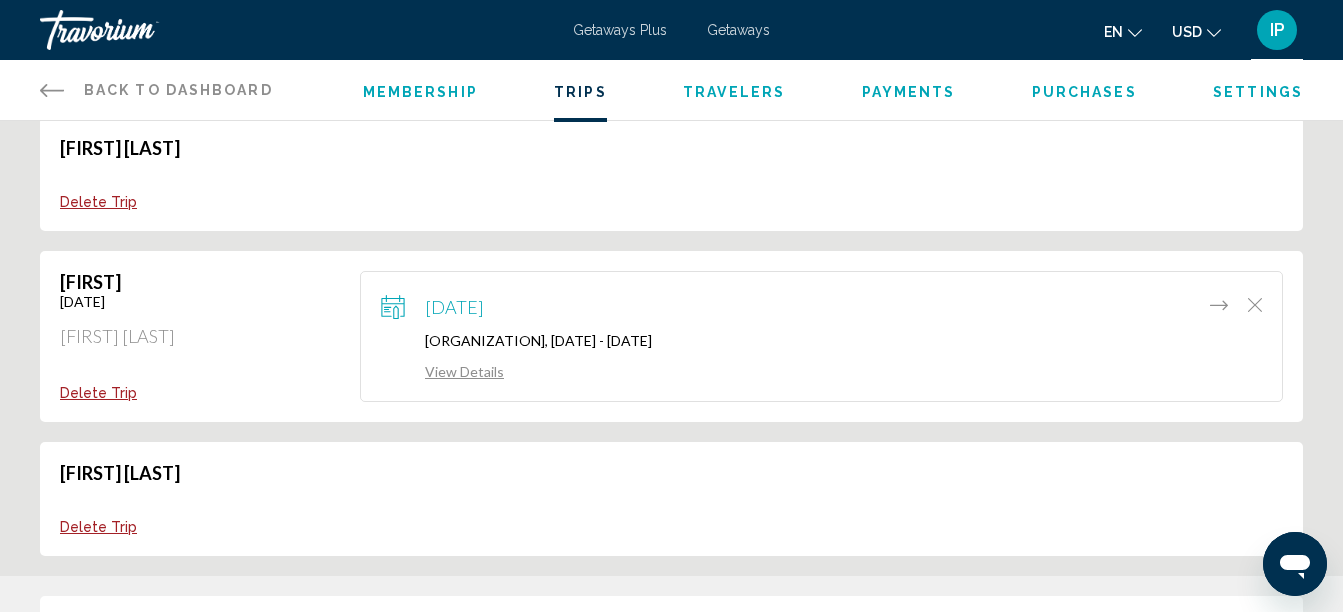 click on "August 23, 2025
Kuhio Banyan Club, 08/23/2025 - 08/30/2025 View Details" at bounding box center (821, 336) 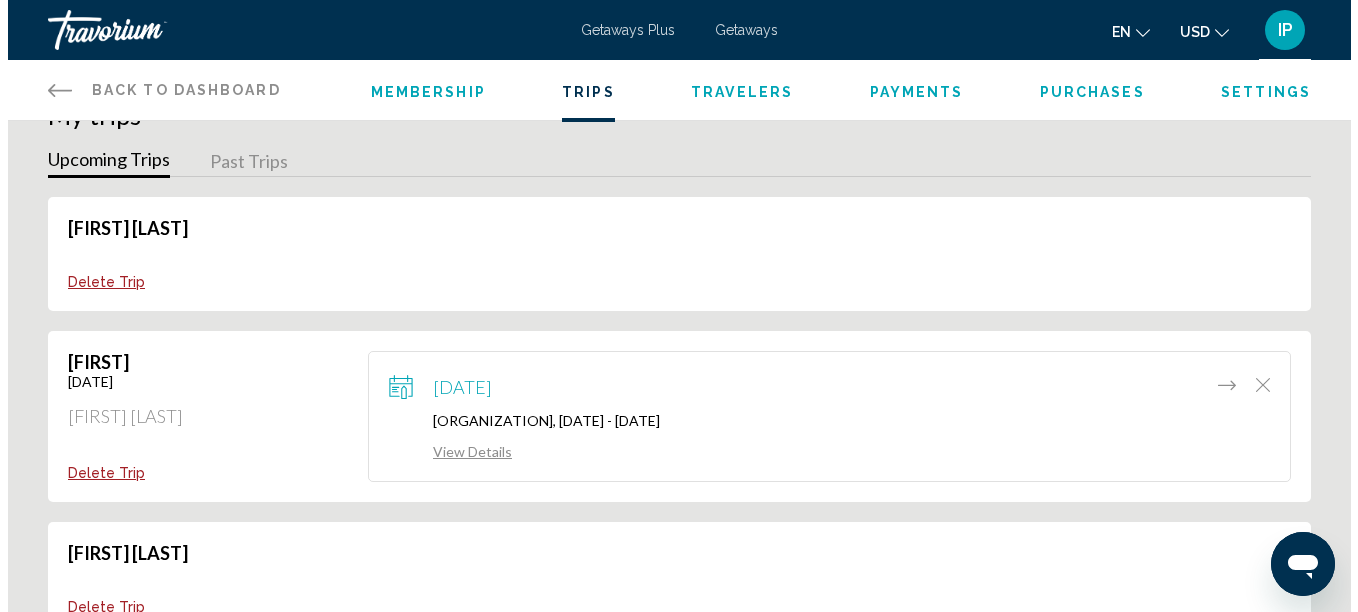 scroll, scrollTop: 0, scrollLeft: 0, axis: both 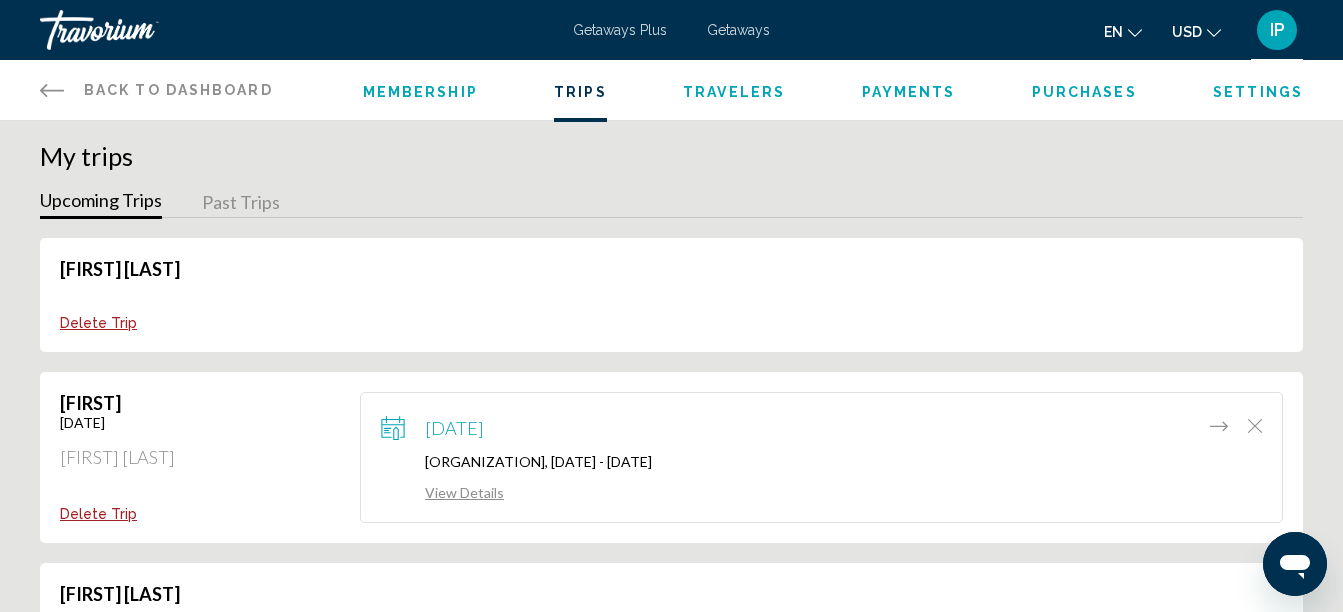 click on "View Details" at bounding box center [442, 492] 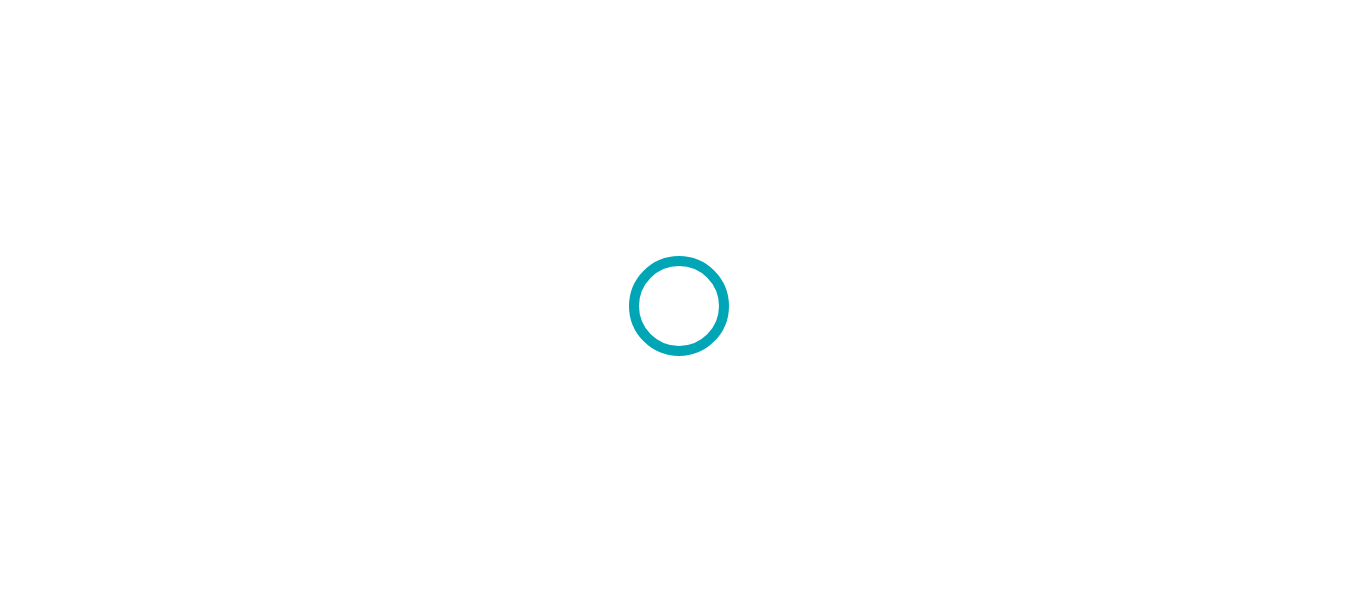 scroll, scrollTop: 0, scrollLeft: 0, axis: both 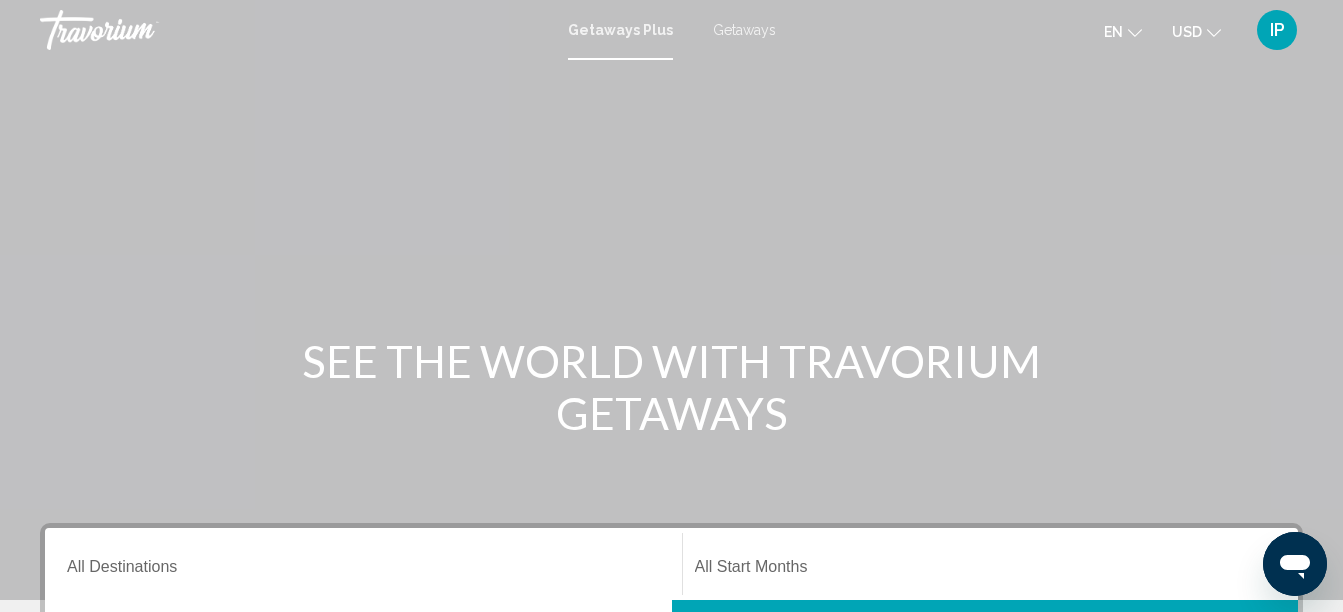 click on "IP" at bounding box center [1277, 30] 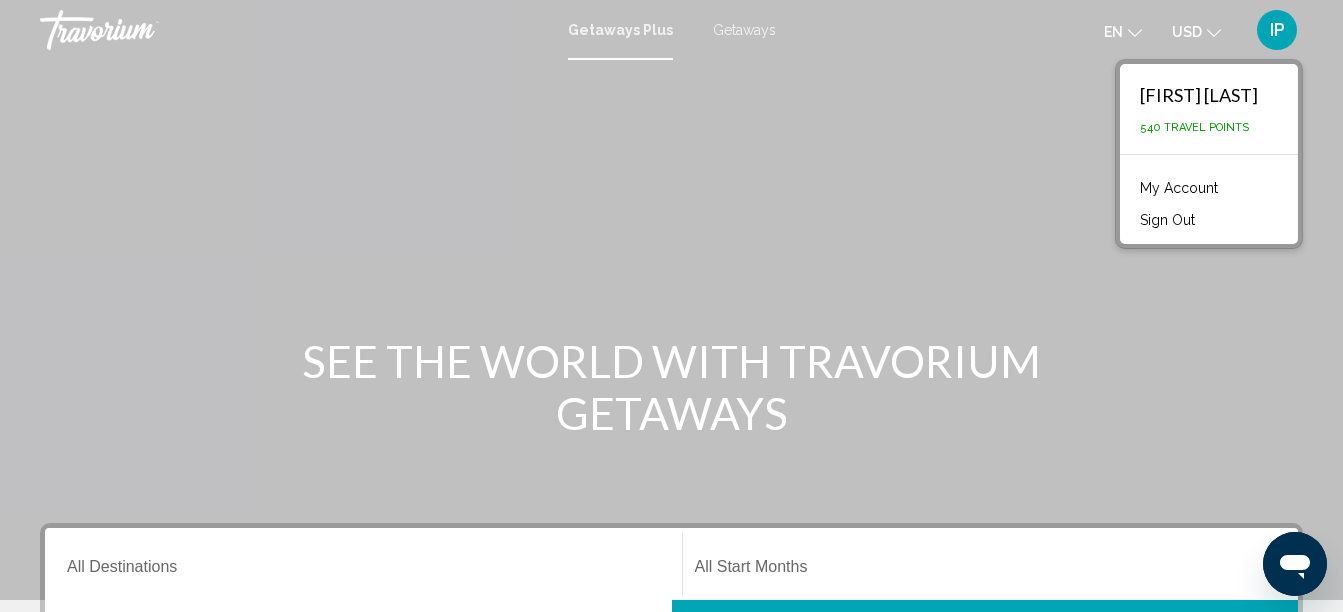 click on "My Account" at bounding box center (1179, 188) 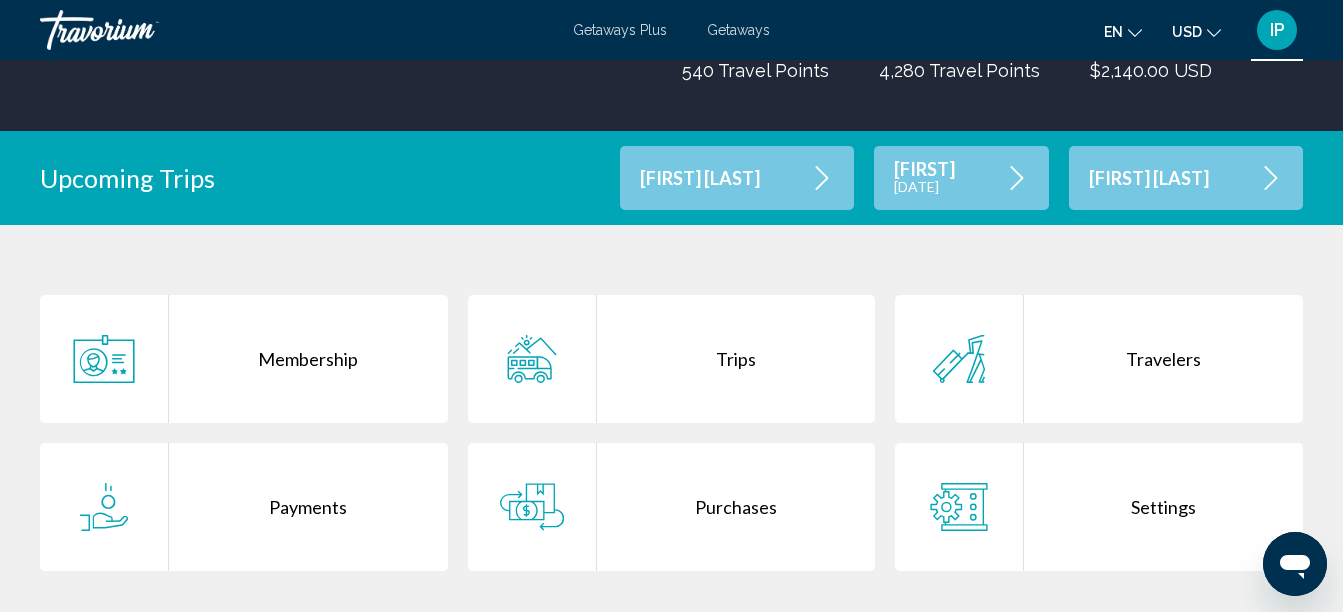 scroll, scrollTop: 316, scrollLeft: 0, axis: vertical 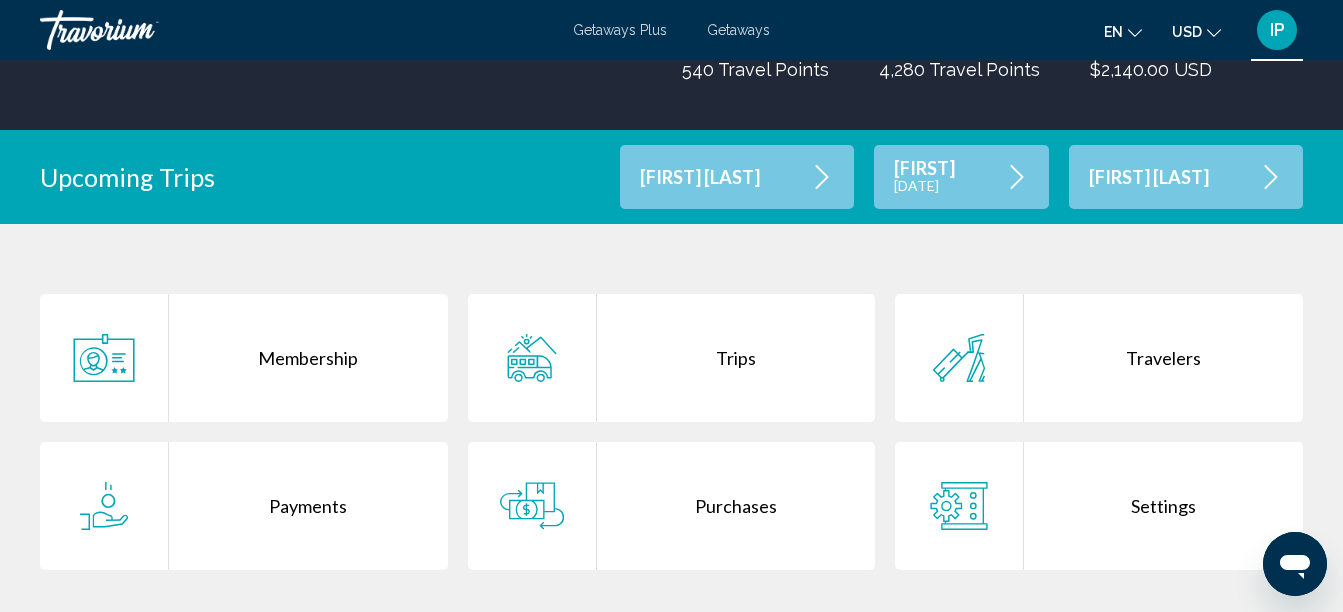 click 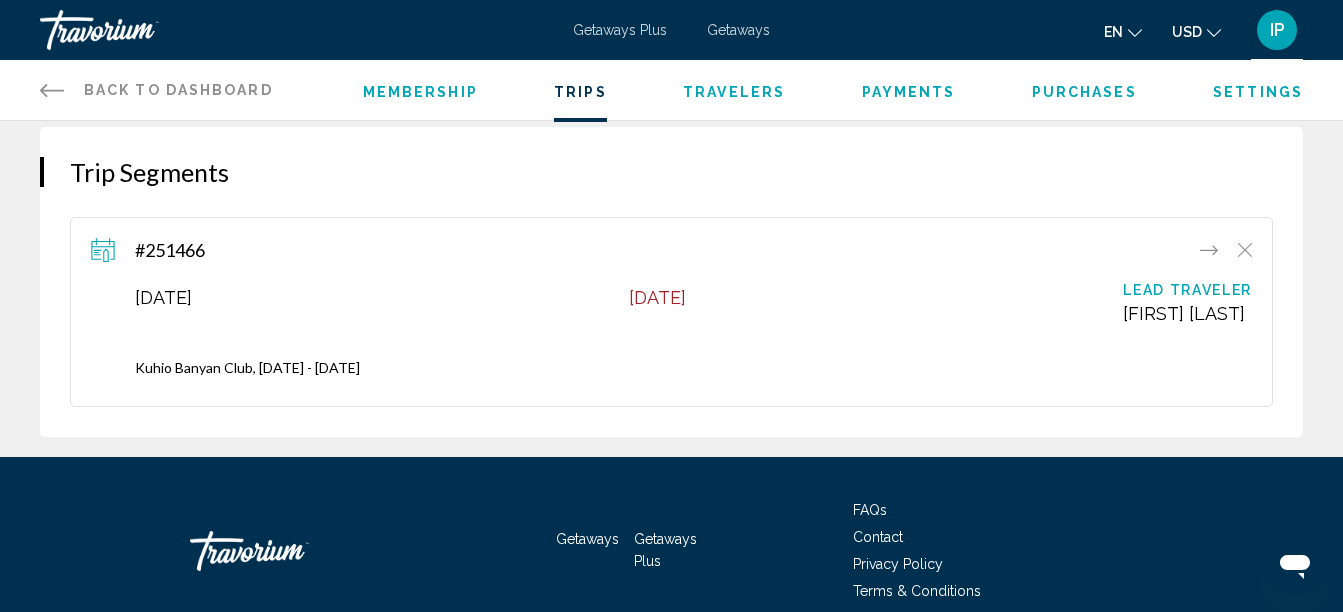 scroll, scrollTop: 237, scrollLeft: 0, axis: vertical 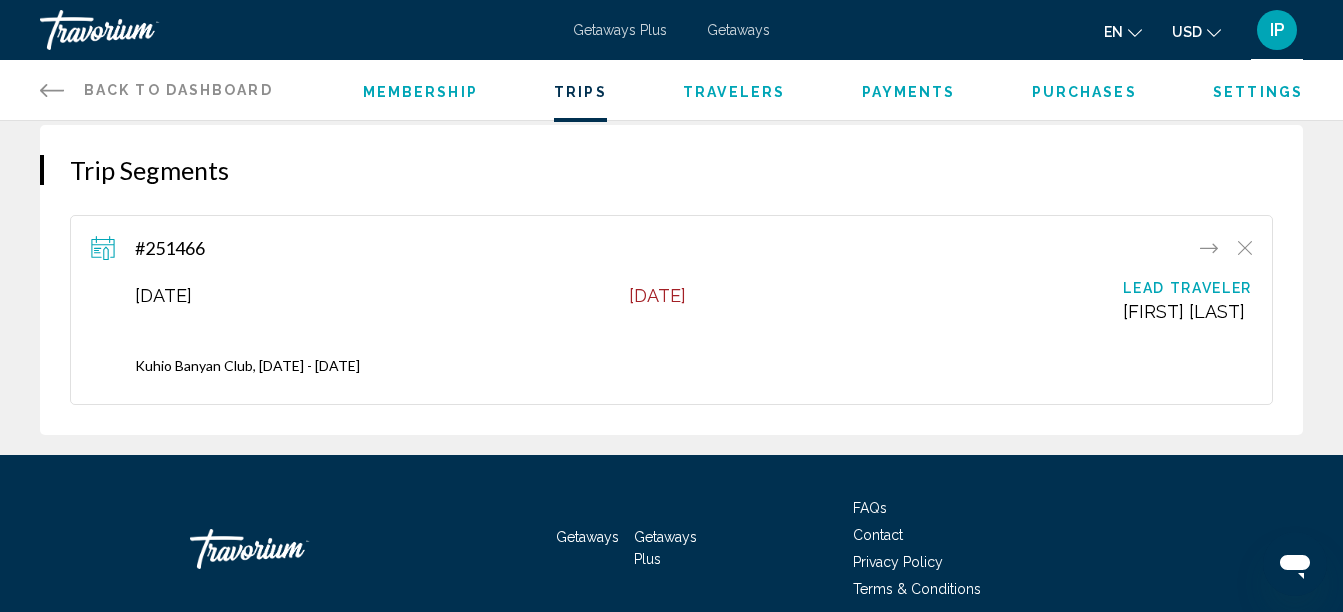 click on "August 23, 2025 August 30, 2025 Lead Traveler Iuliia Ponomareva Kuhio Banyan Club, 08/23/2025 - 08/30/2025" at bounding box center (671, 327) 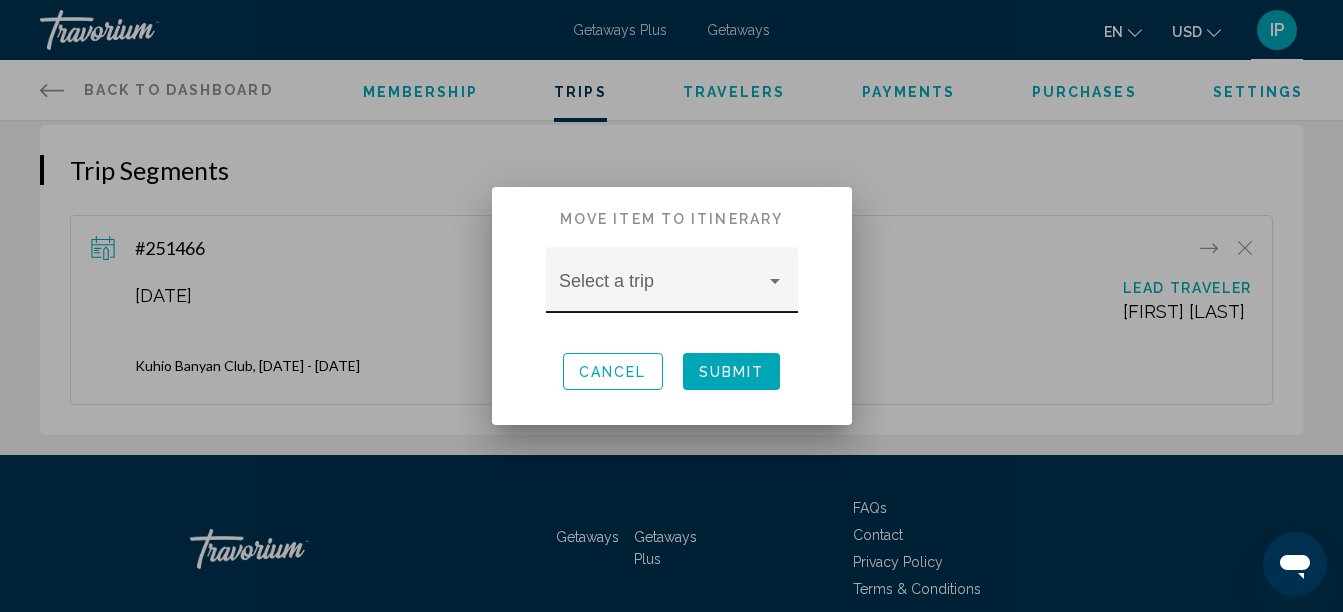 click at bounding box center [775, 281] 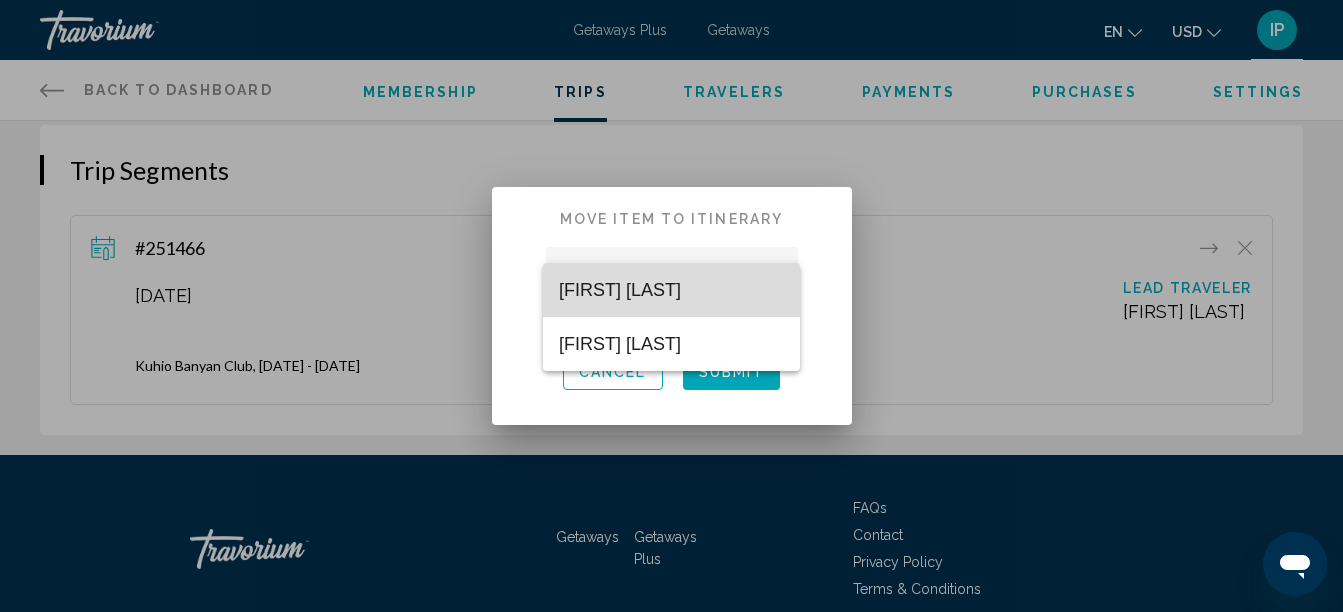 click on "Iuliia Ponomareva" at bounding box center (671, 290) 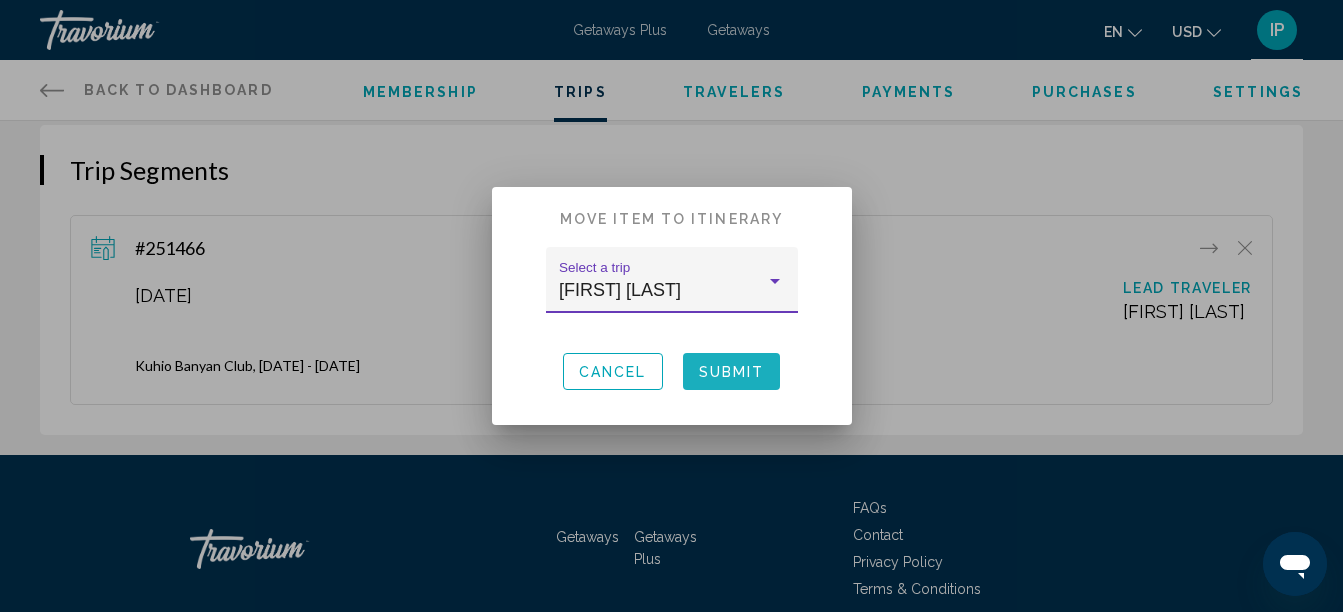 click on "Submit" at bounding box center [732, 372] 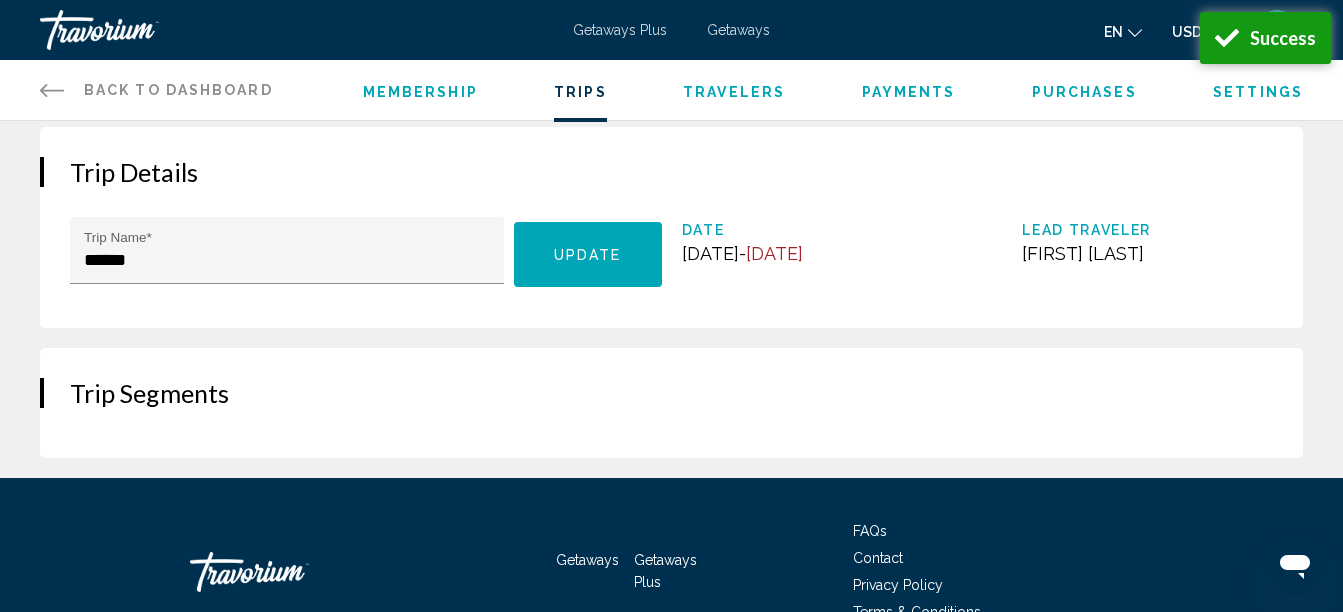scroll, scrollTop: 0, scrollLeft: 0, axis: both 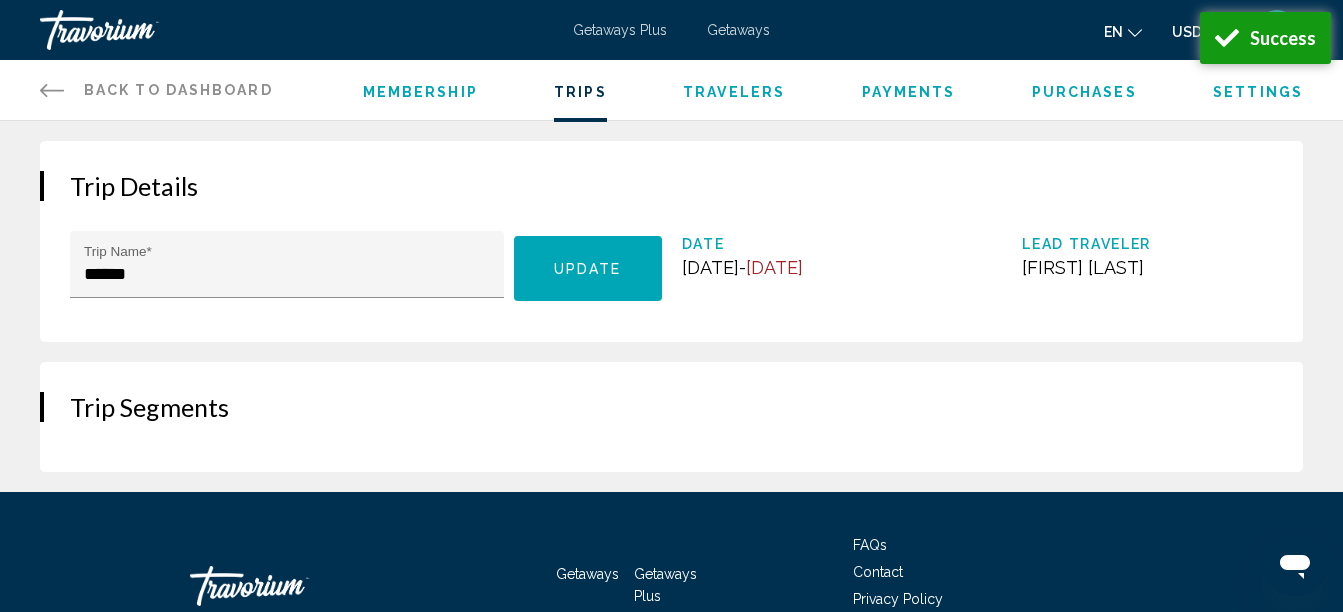 click on "Travelers" at bounding box center (734, 92) 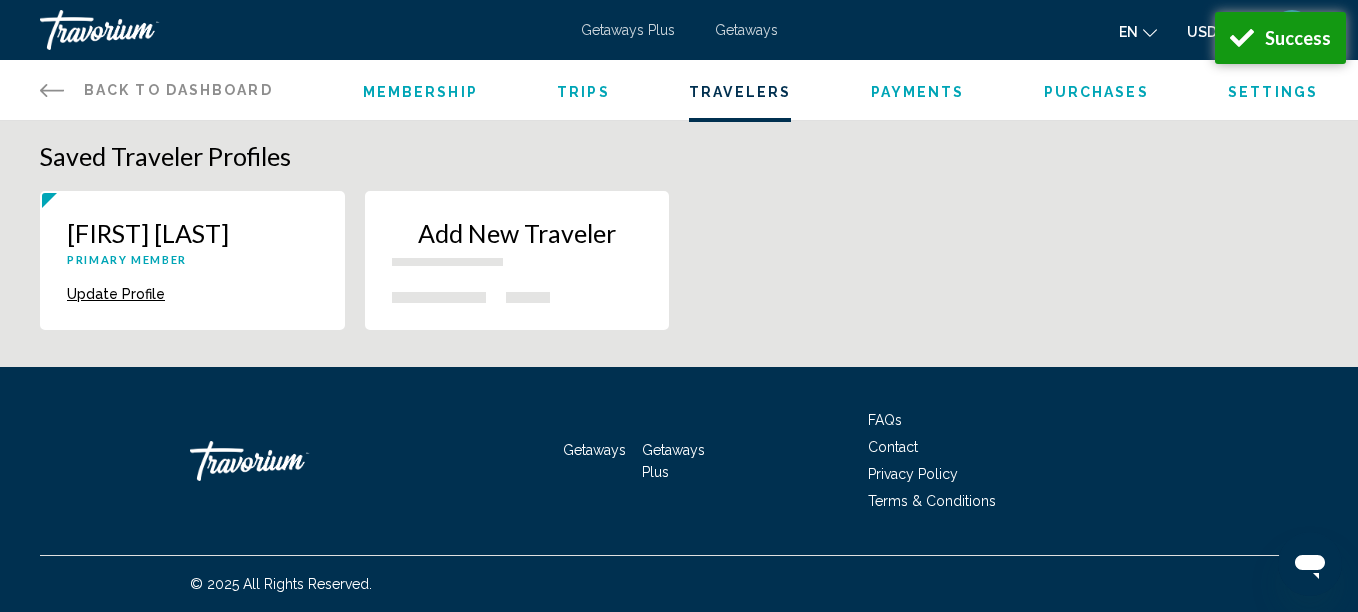 click on "Trips" at bounding box center (583, 92) 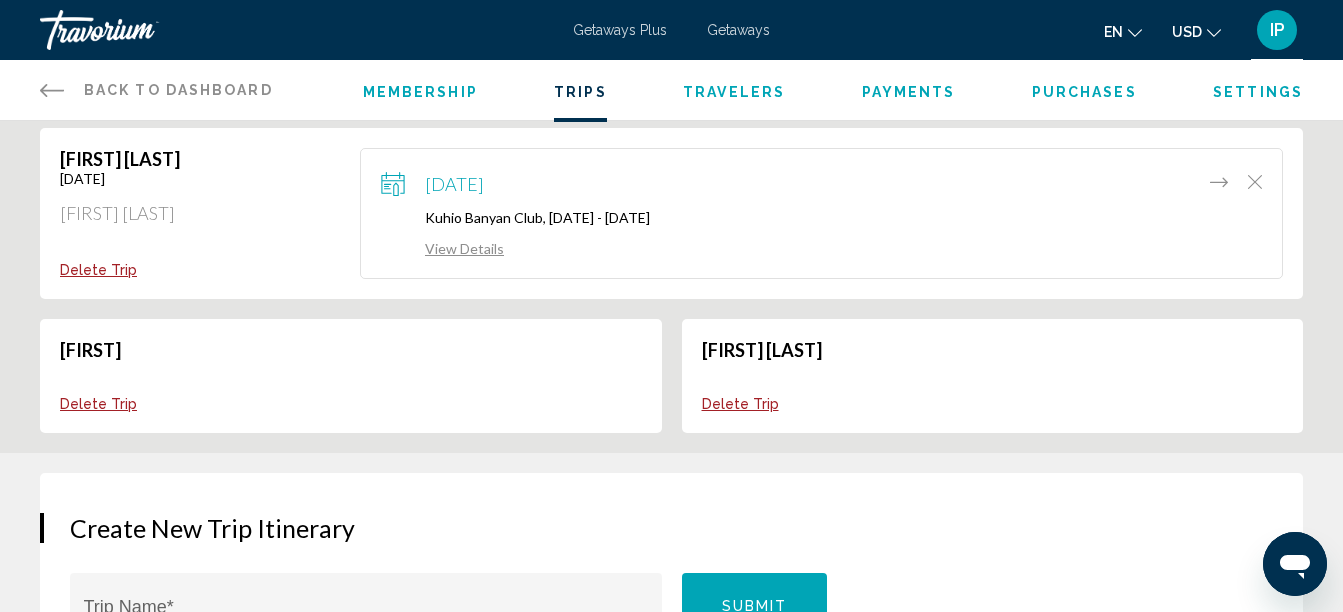 scroll, scrollTop: 97, scrollLeft: 0, axis: vertical 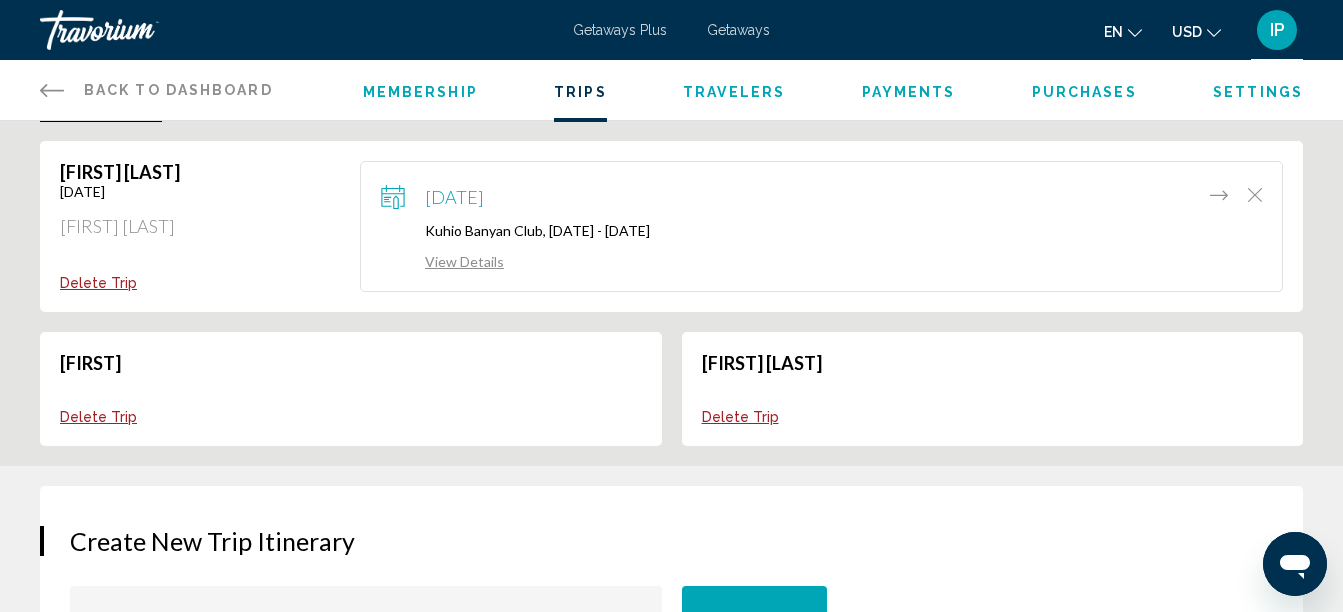 click on "View Details" at bounding box center [442, 261] 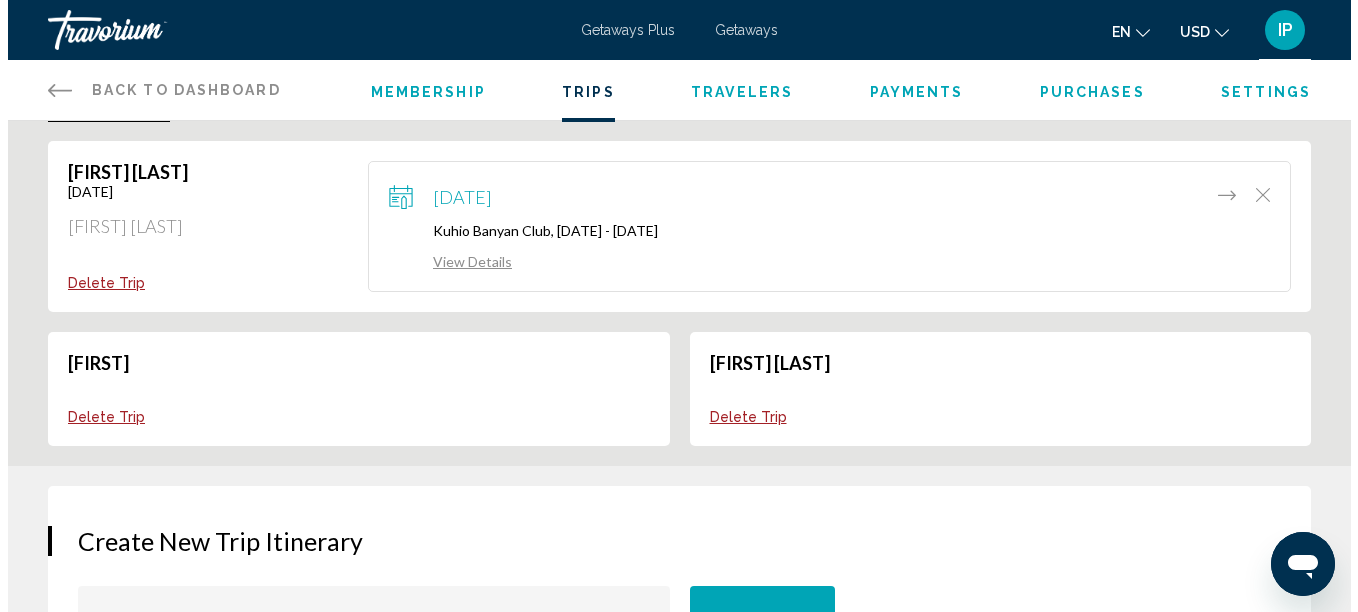 scroll, scrollTop: 0, scrollLeft: 0, axis: both 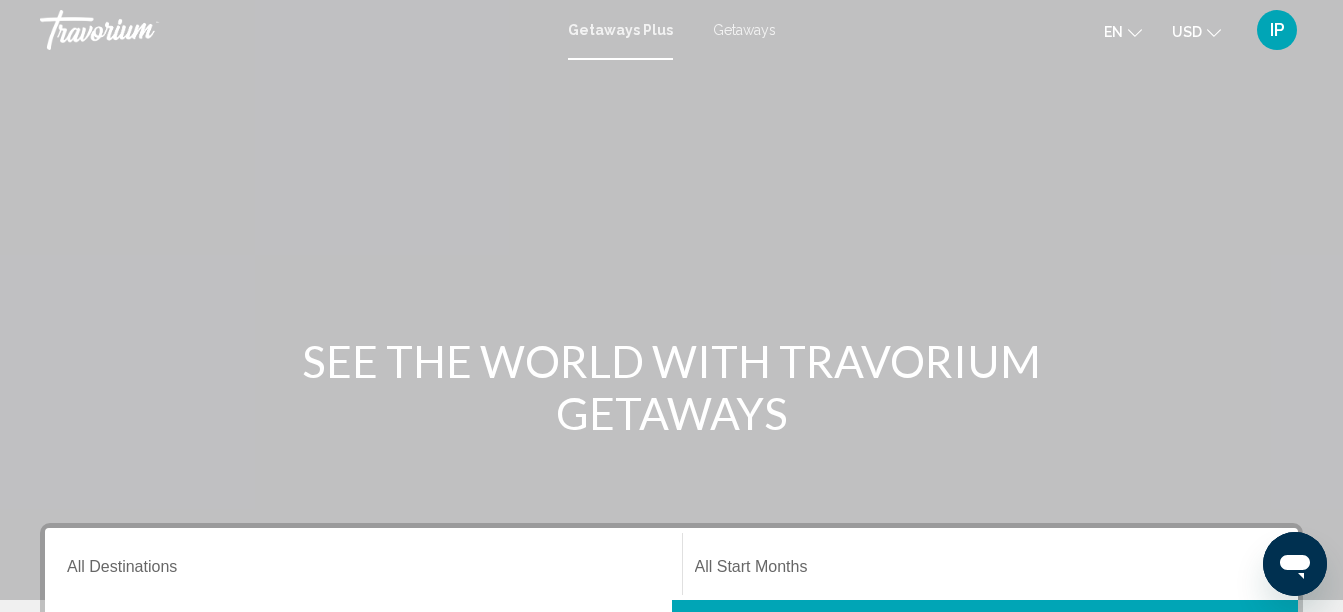 click on "IP" at bounding box center (1277, 30) 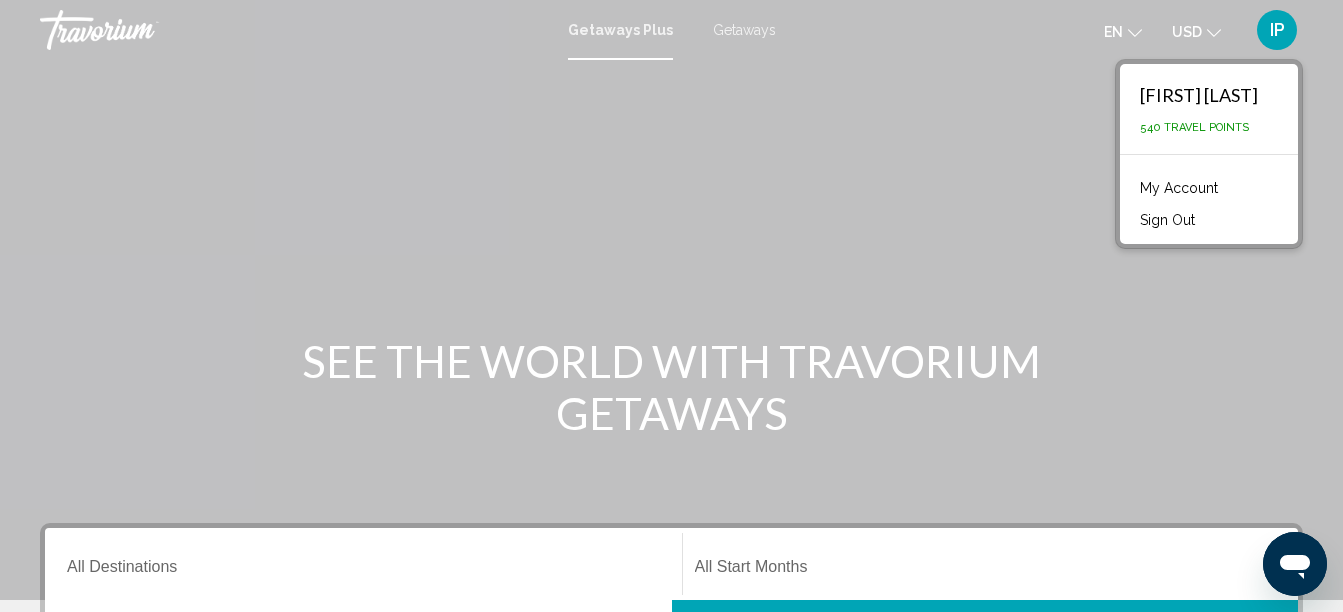 click on "My Account" at bounding box center (1179, 188) 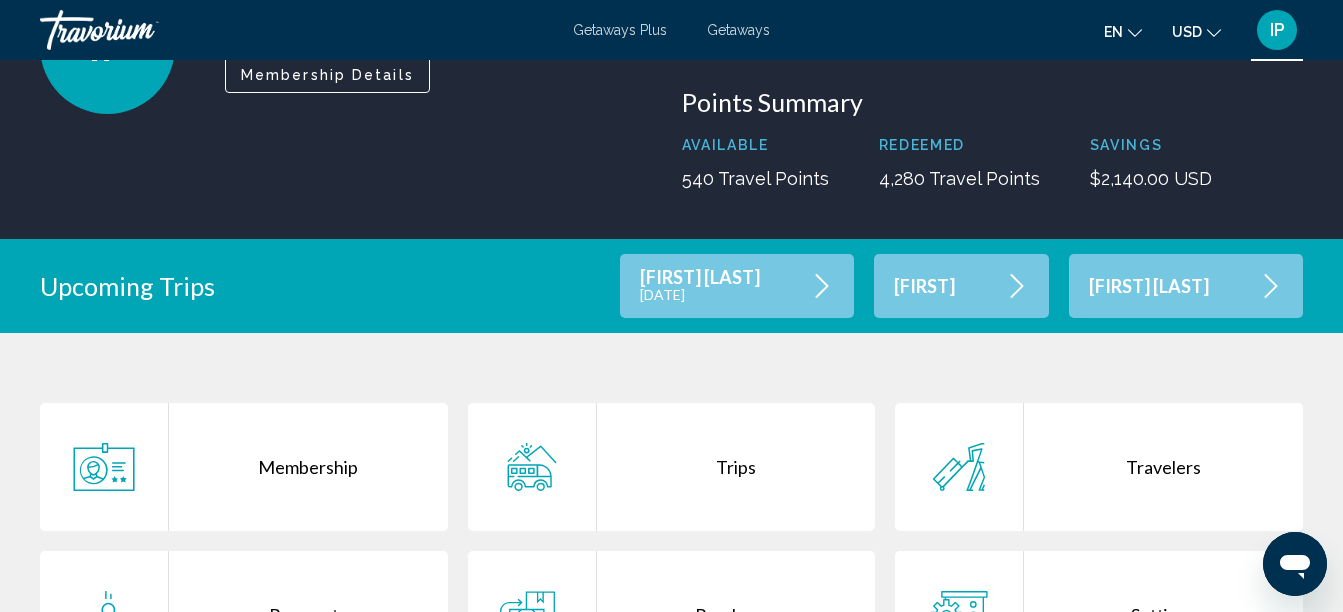scroll, scrollTop: 215, scrollLeft: 0, axis: vertical 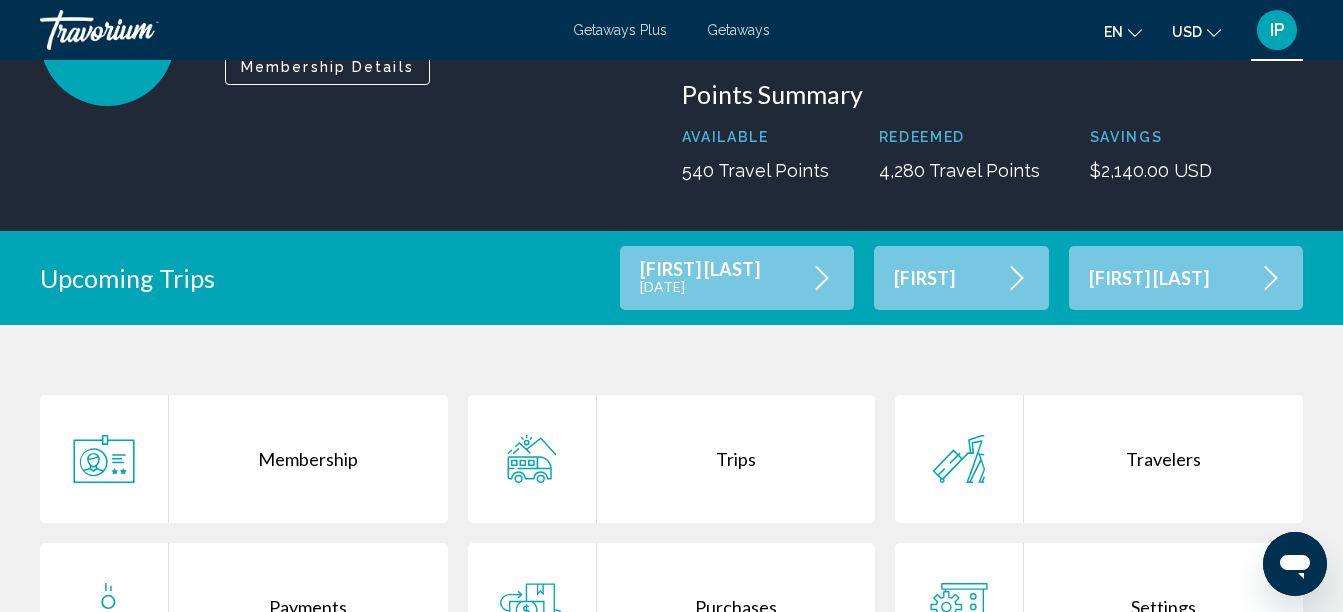 click on "Iuliia Ponomareva  August 23, 2025" at bounding box center (737, 278) 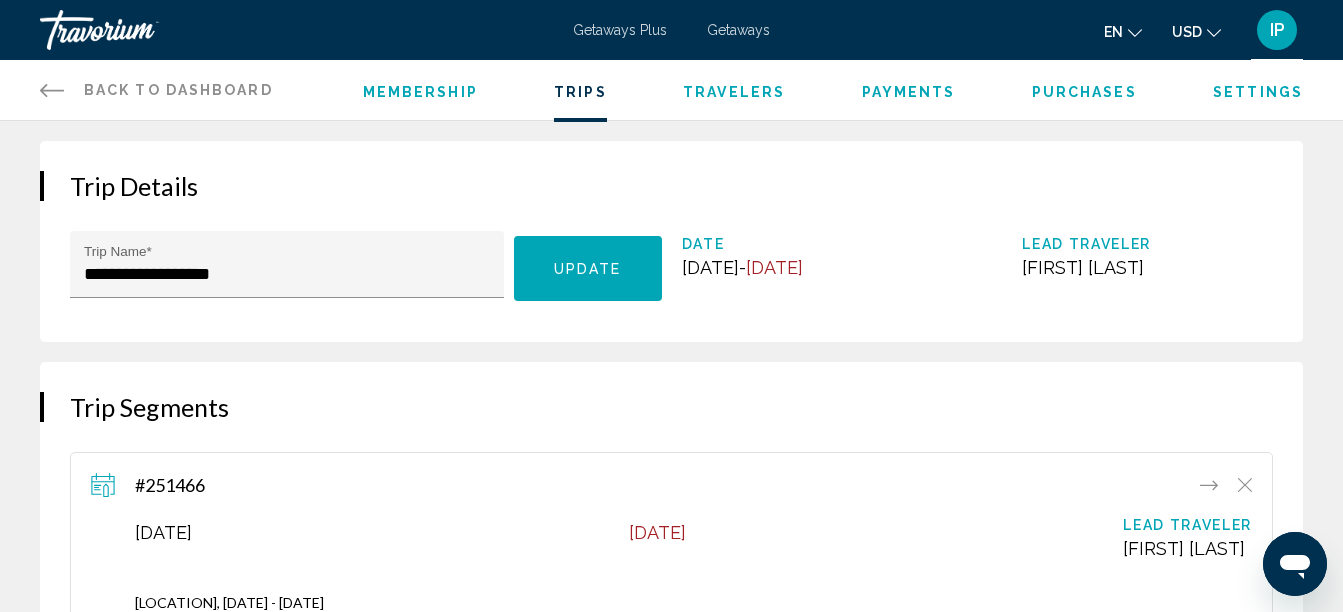click on "#251466" at bounding box center [170, 485] 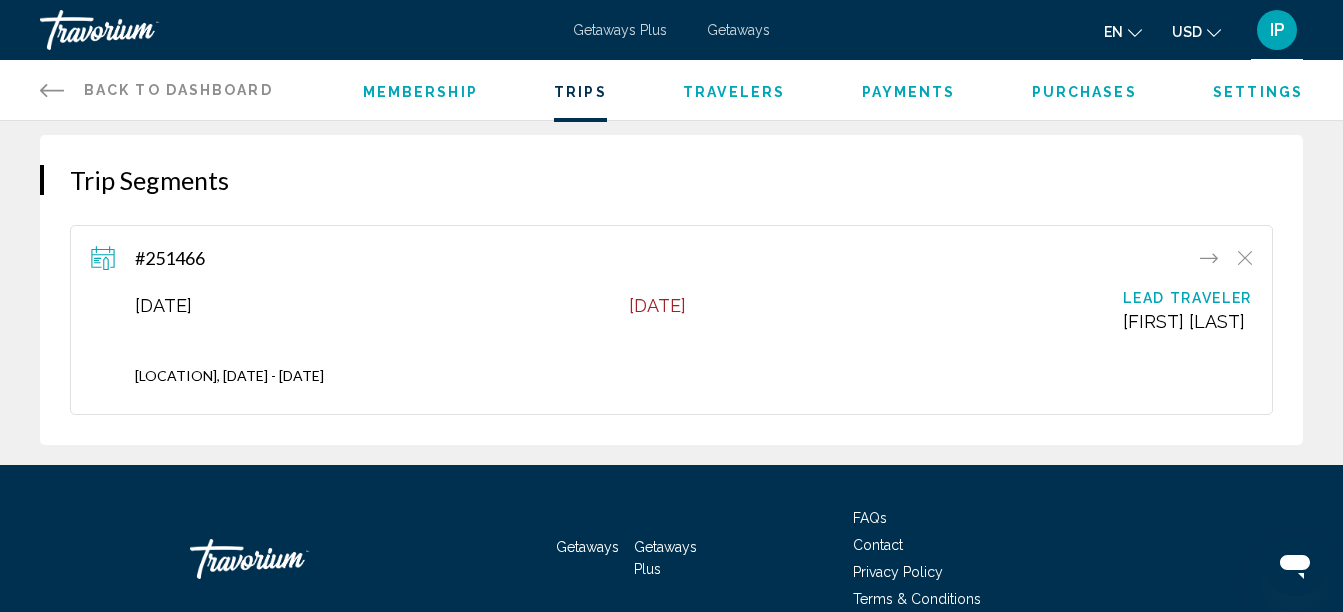 scroll, scrollTop: 231, scrollLeft: 0, axis: vertical 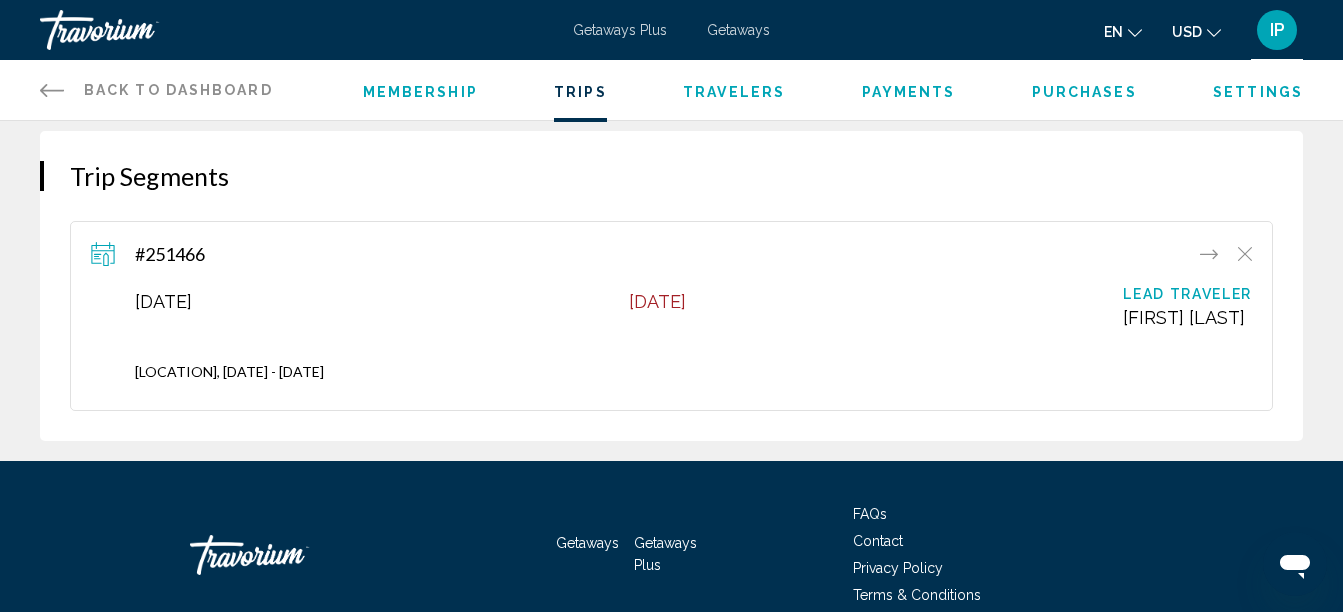 click on "August 23, 2025 August 30, 2025 Lead Traveler Iuliia Ponomareva Kuhio Banyan Club, 08/23/2025 - 08/30/2025" at bounding box center [671, 333] 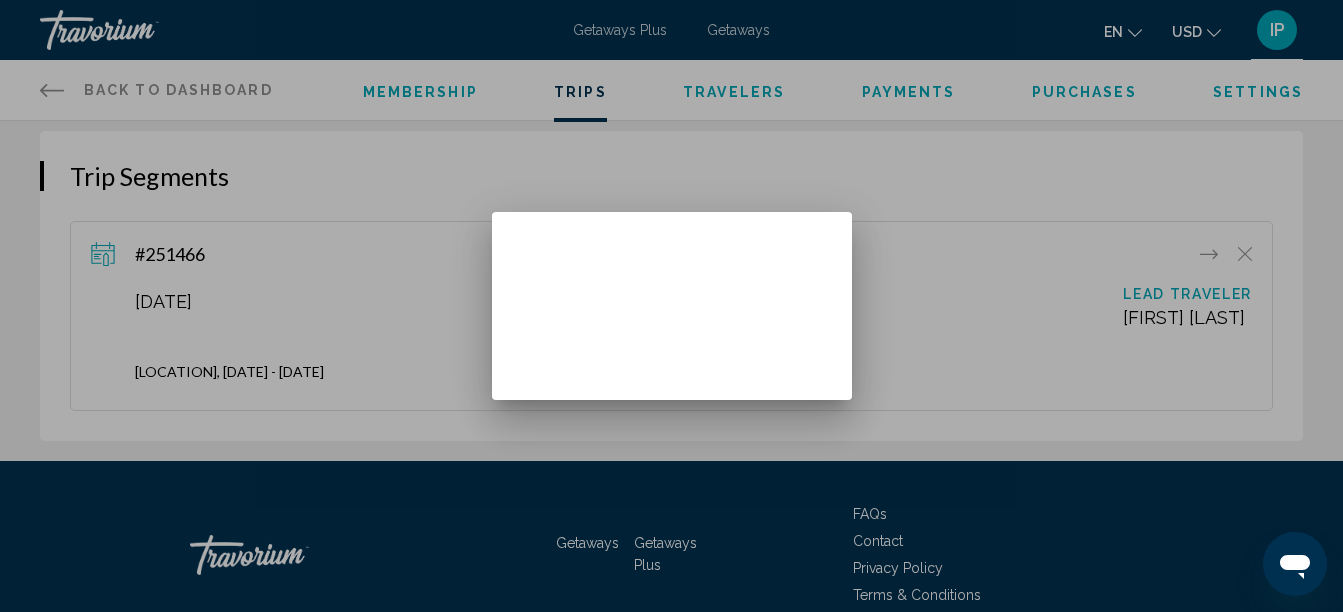 scroll, scrollTop: 0, scrollLeft: 0, axis: both 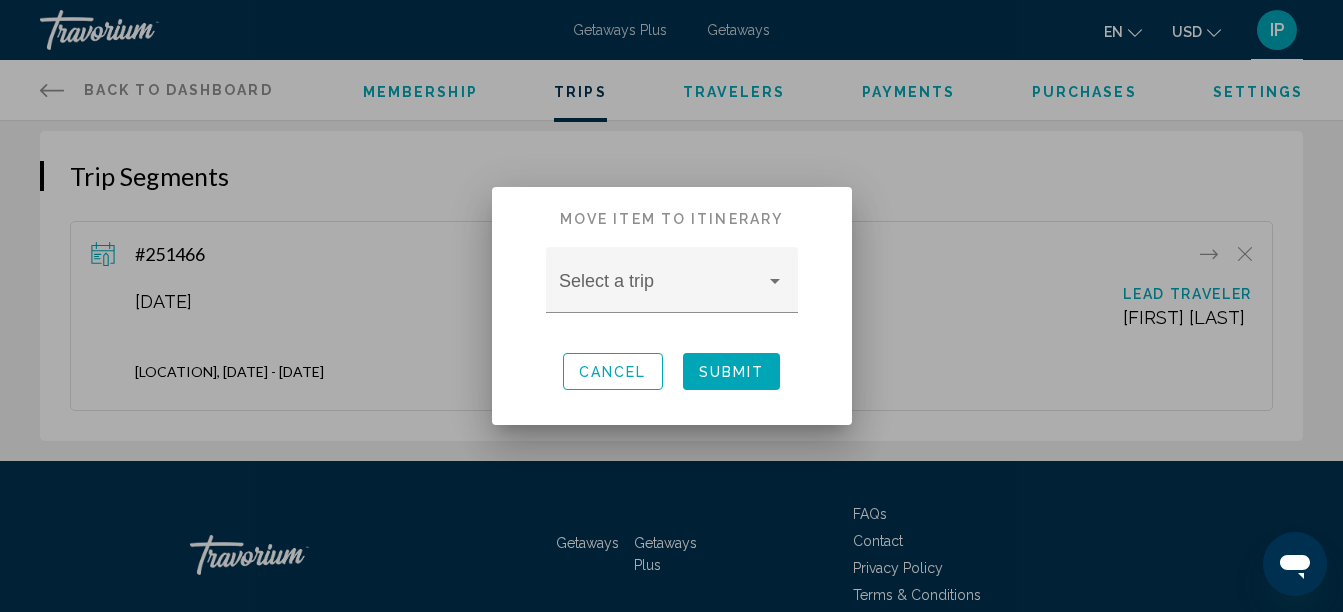 click on "Cancel" at bounding box center (613, 372) 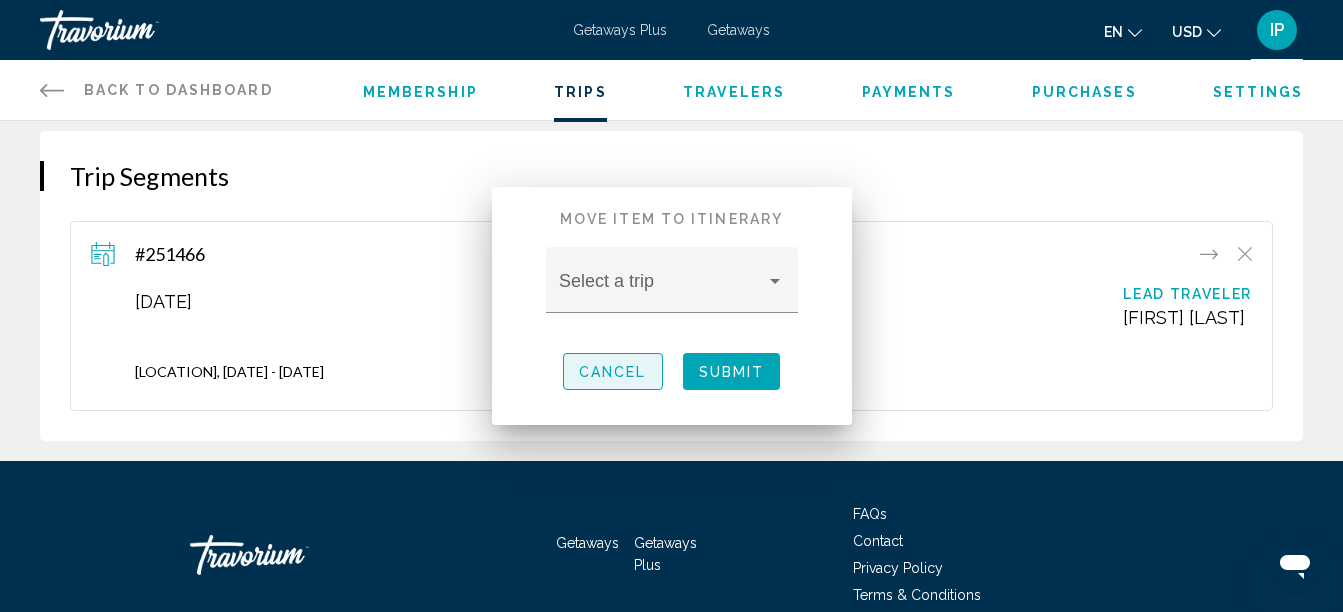 scroll, scrollTop: 231, scrollLeft: 0, axis: vertical 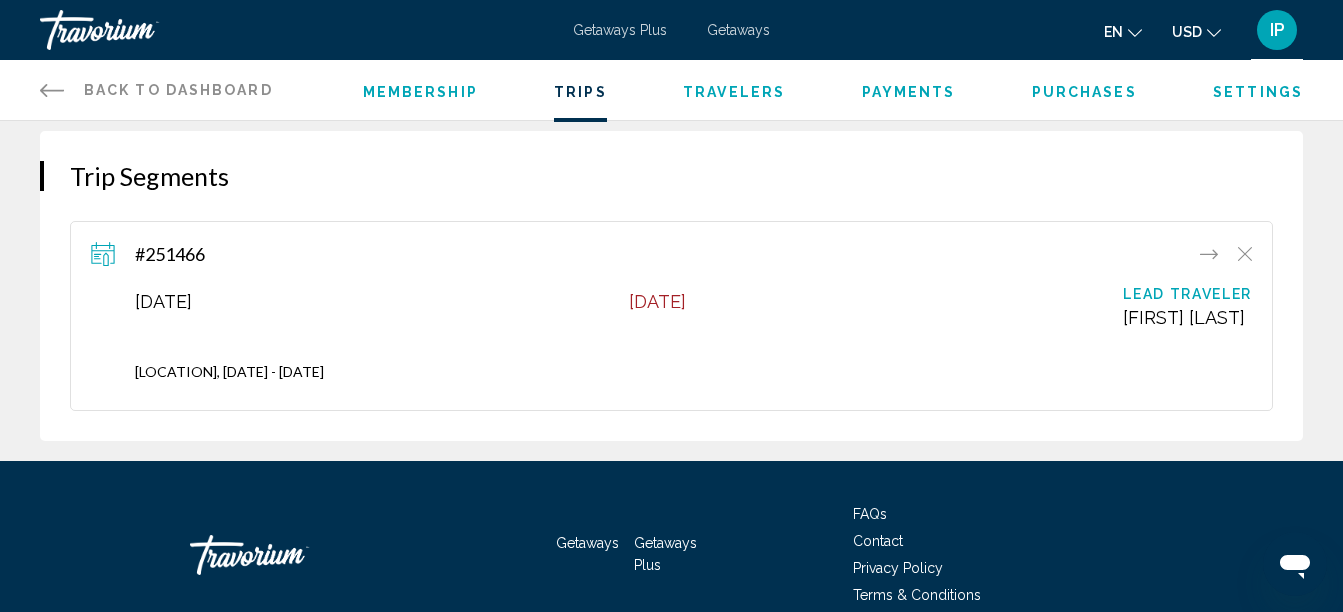 click on "August 23, 2025 August 30, 2025 Lead Traveler Iuliia Ponomareva Kuhio Banyan Club, 08/23/2025 - 08/30/2025" at bounding box center [671, 333] 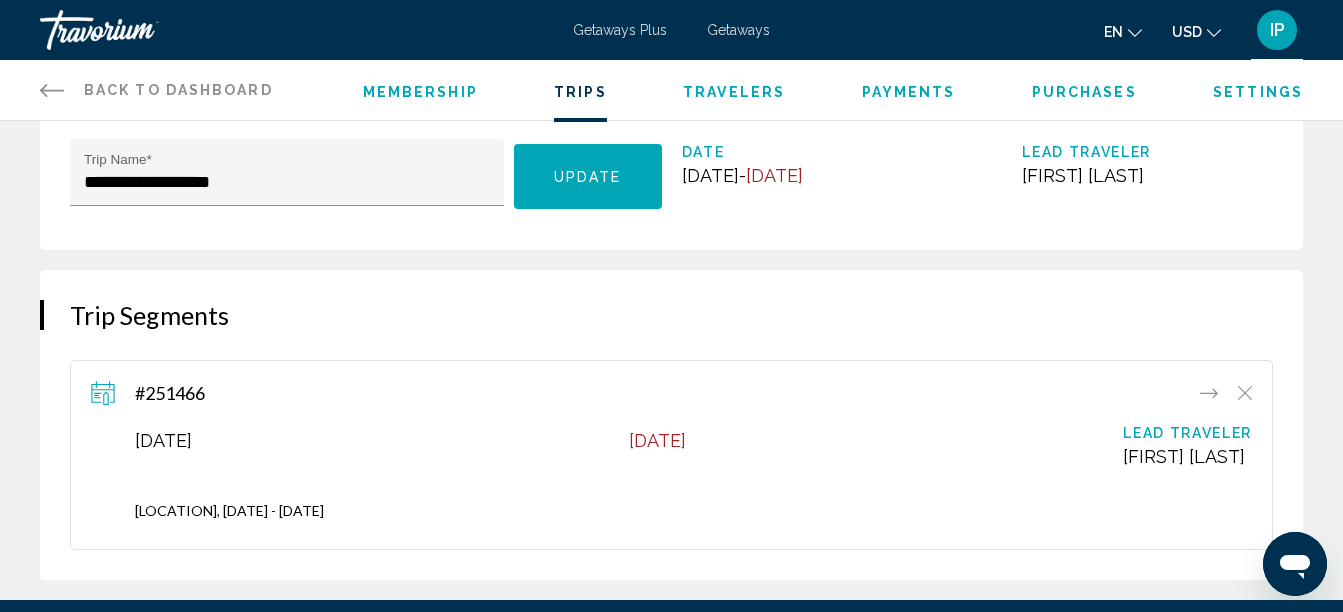 scroll, scrollTop: 91, scrollLeft: 0, axis: vertical 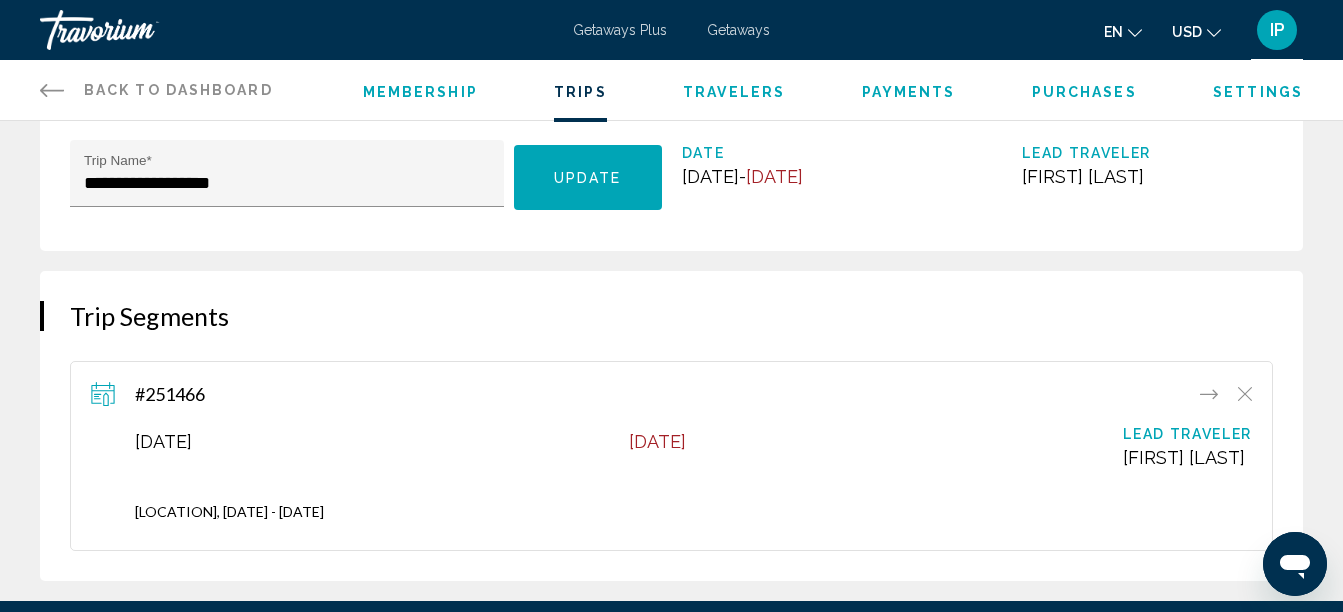 click on "Trips" at bounding box center [580, 92] 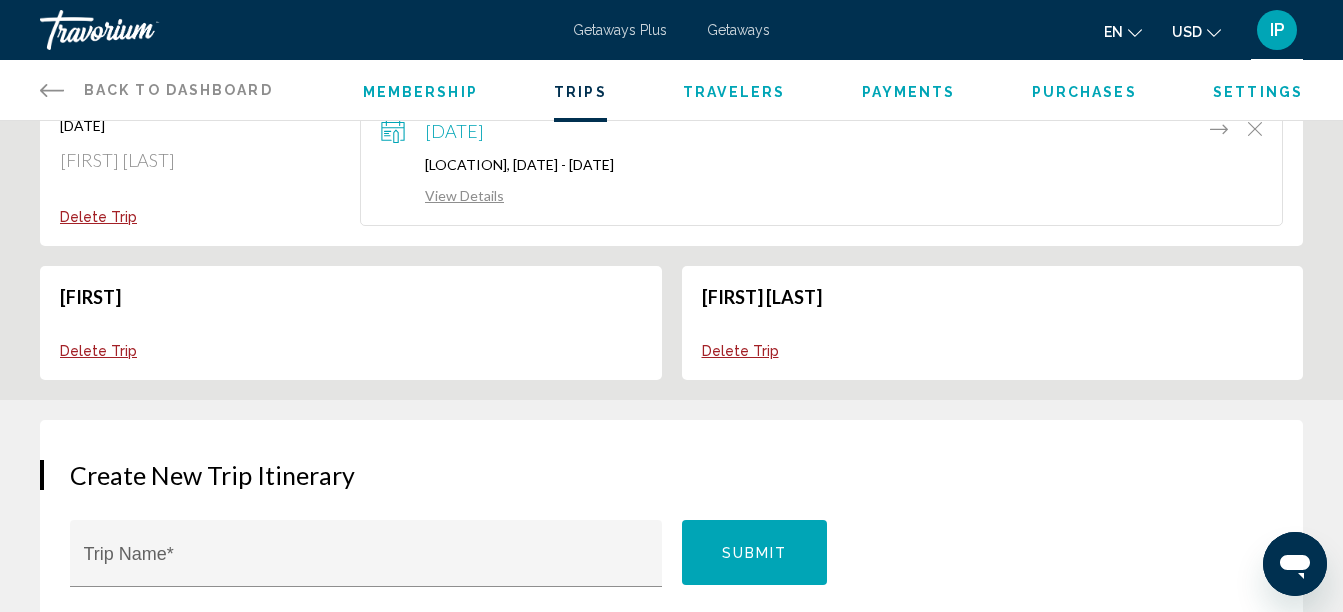 scroll, scrollTop: 229, scrollLeft: 0, axis: vertical 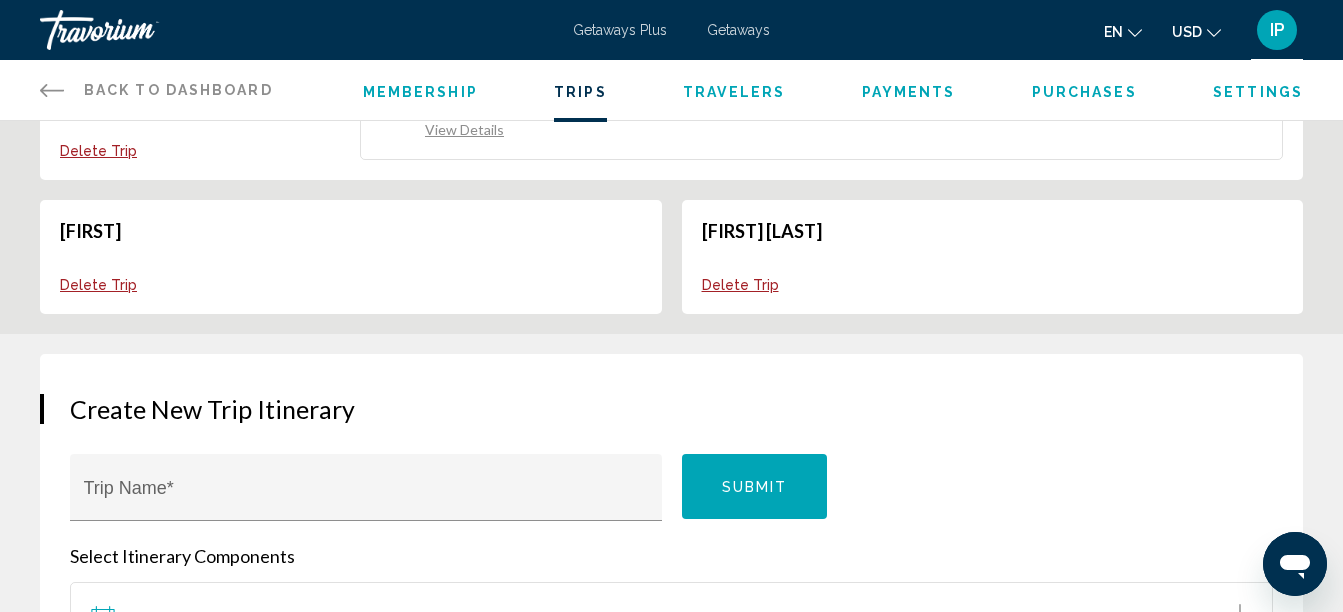 click on "Iuliia Ponomarev" at bounding box center [762, 231] 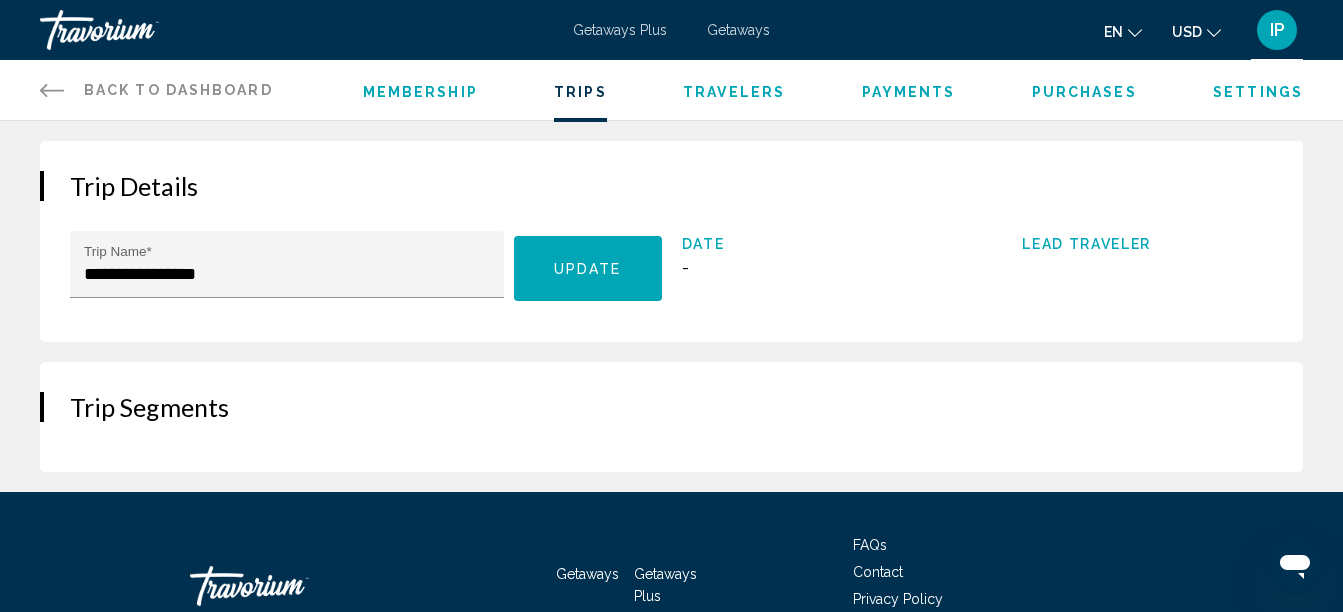 click on "Trips" at bounding box center (580, 92) 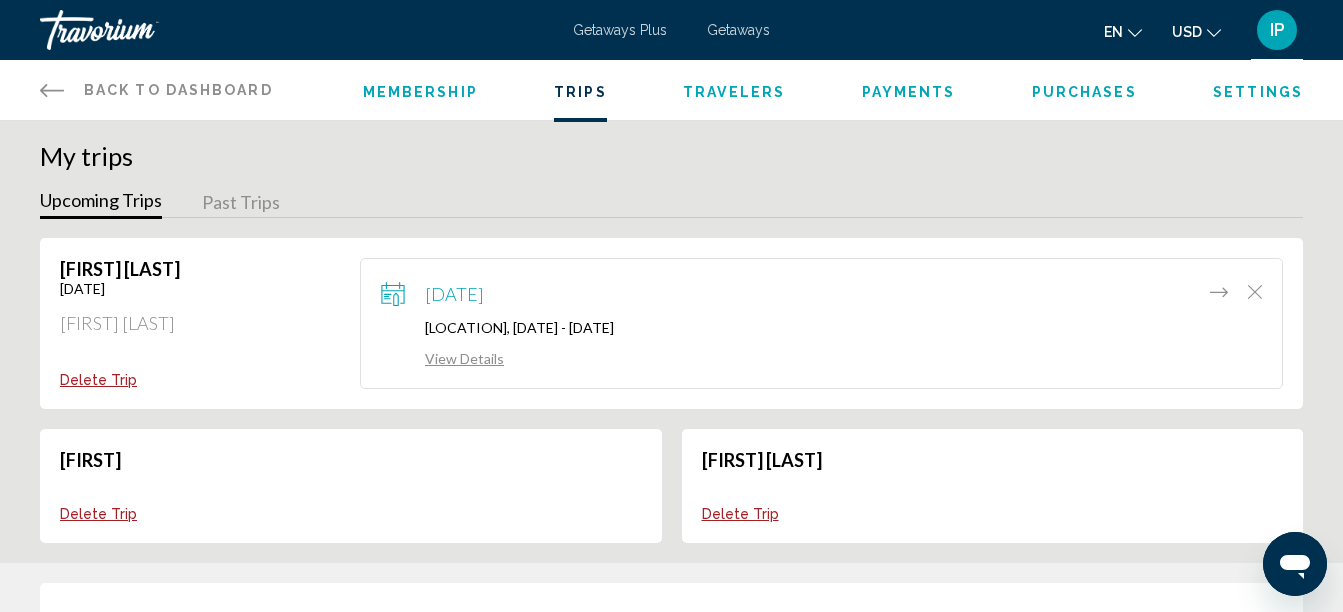 click on "Past Trips" at bounding box center (241, 203) 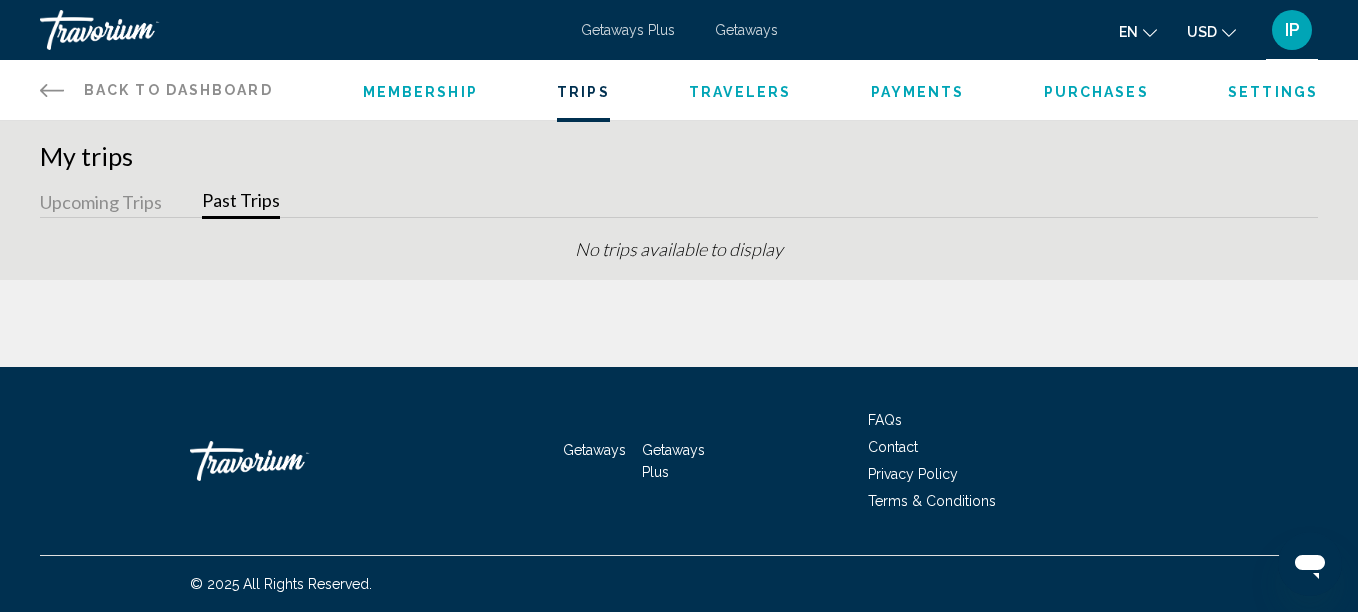 click on "Upcoming Trips" at bounding box center [101, 203] 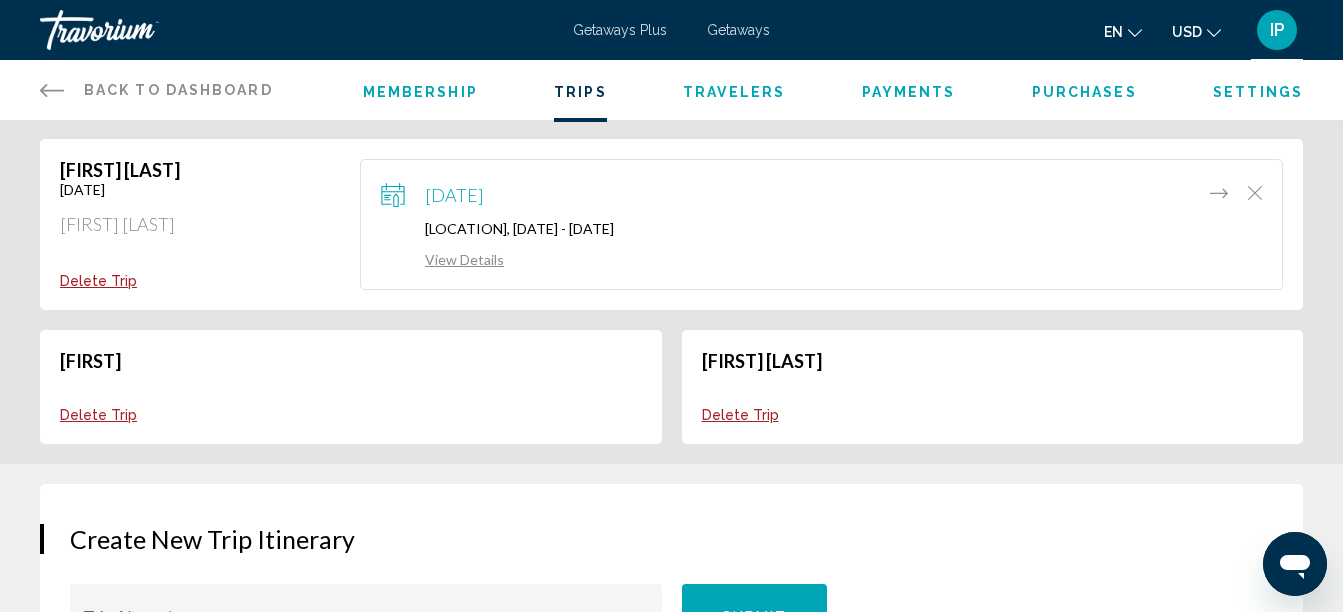 scroll, scrollTop: 119, scrollLeft: 0, axis: vertical 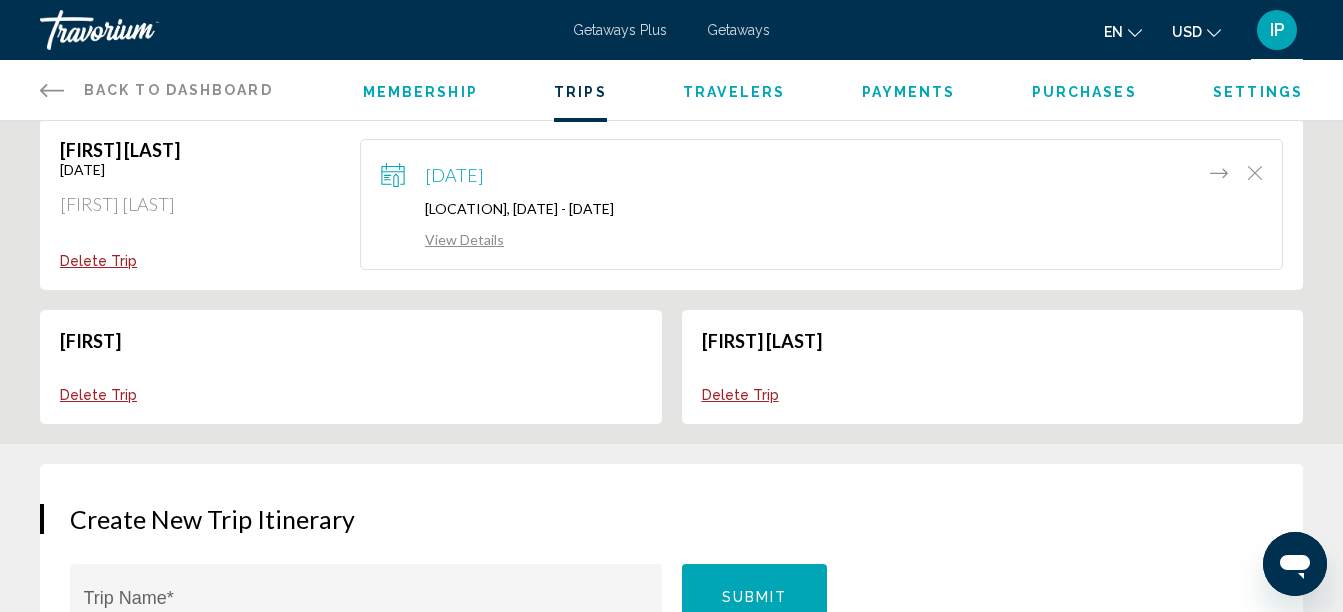 click on "Iuliia" at bounding box center (200, 348) 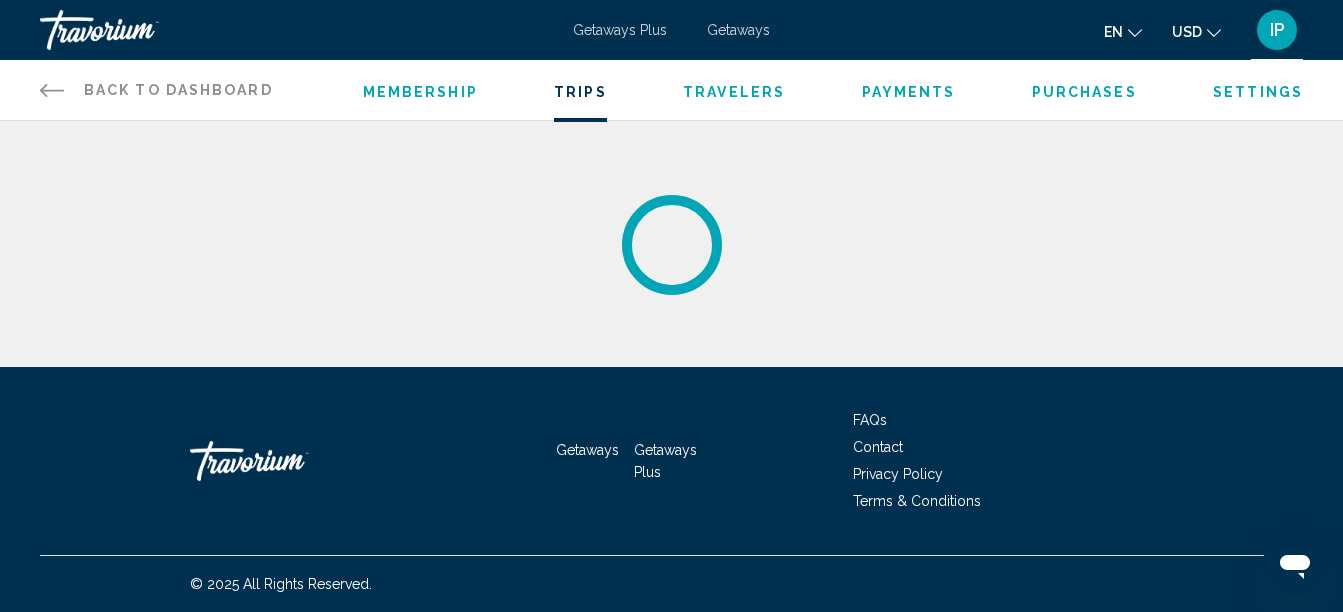 scroll, scrollTop: 0, scrollLeft: 0, axis: both 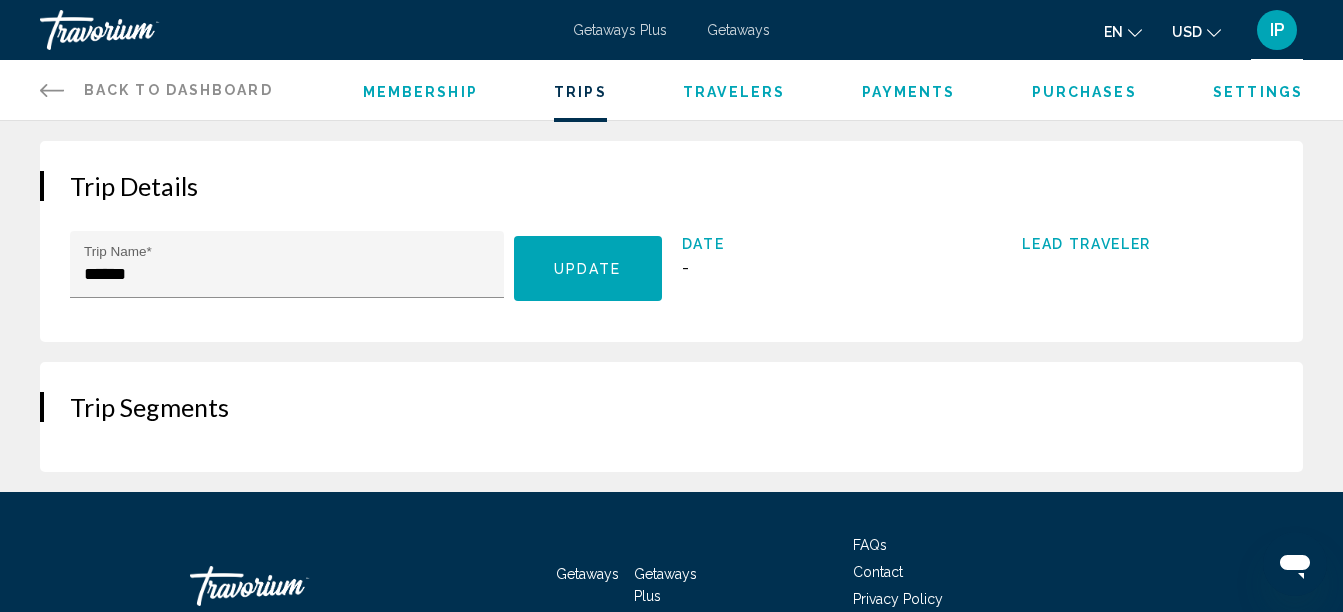 click on "Trips" at bounding box center (580, 92) 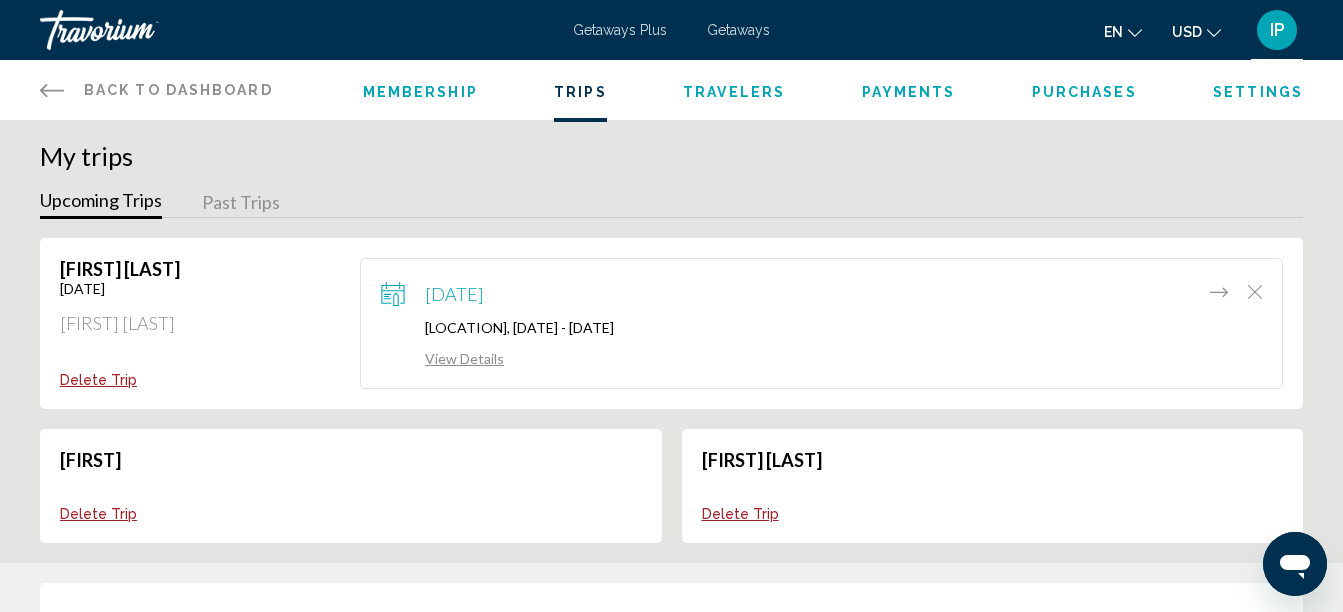 click on "Purchases" at bounding box center [1084, 92] 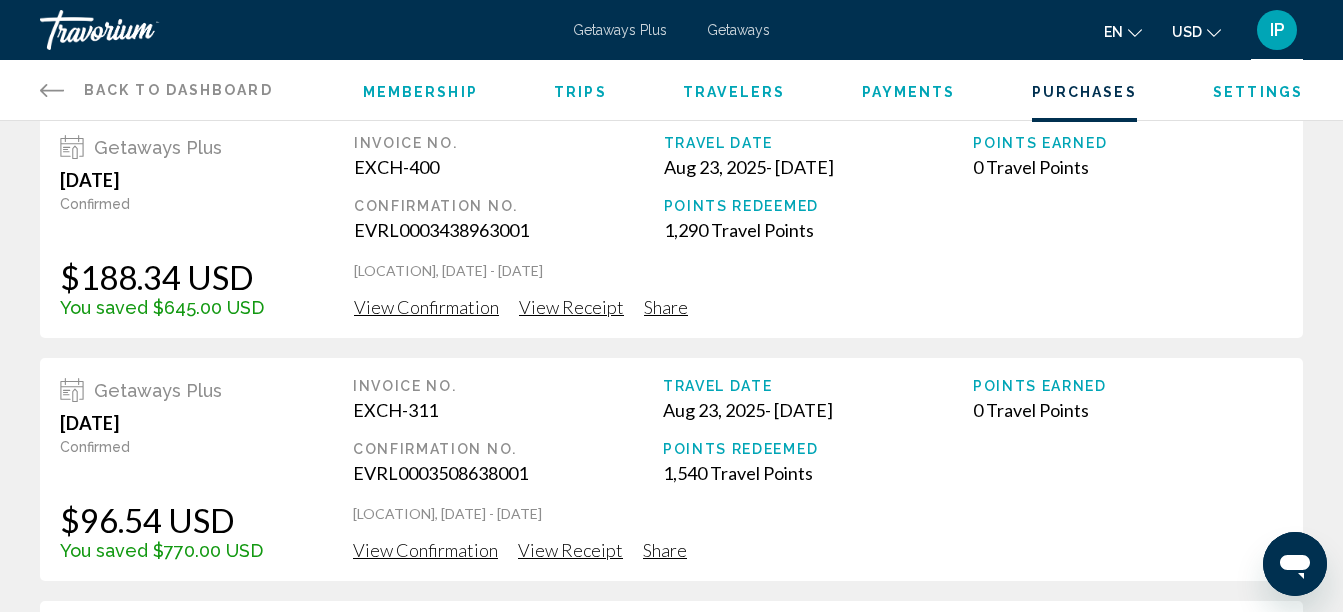 scroll, scrollTop: 24, scrollLeft: 0, axis: vertical 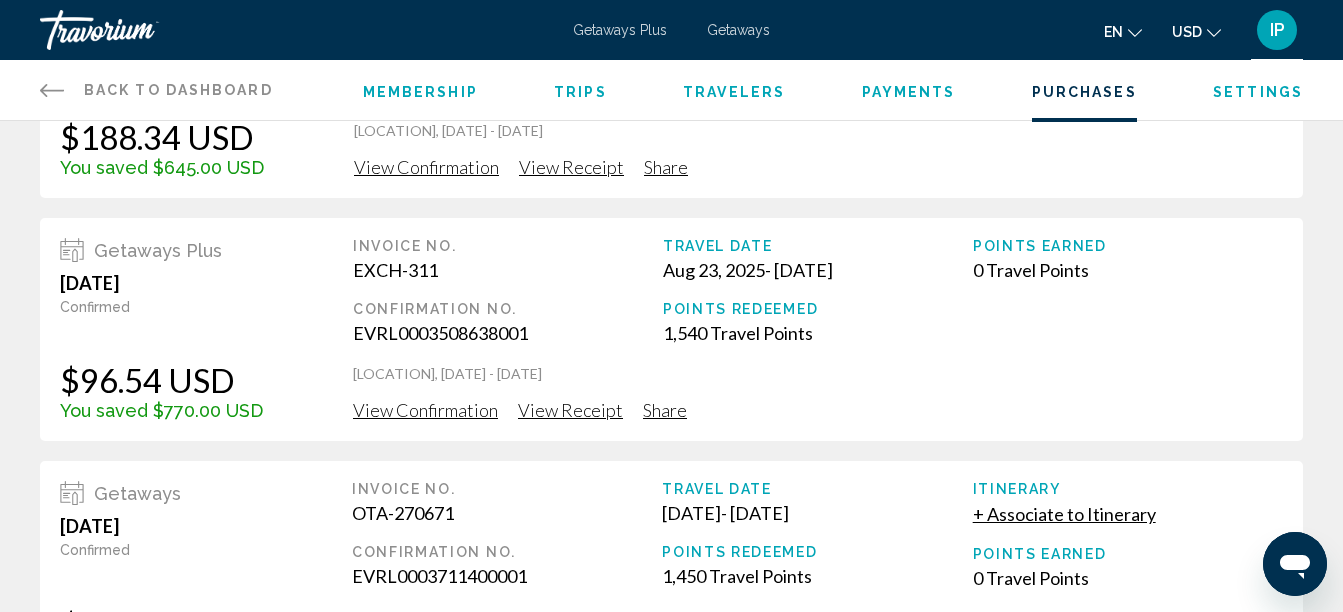 click on "View Confirmation" at bounding box center [426, 167] 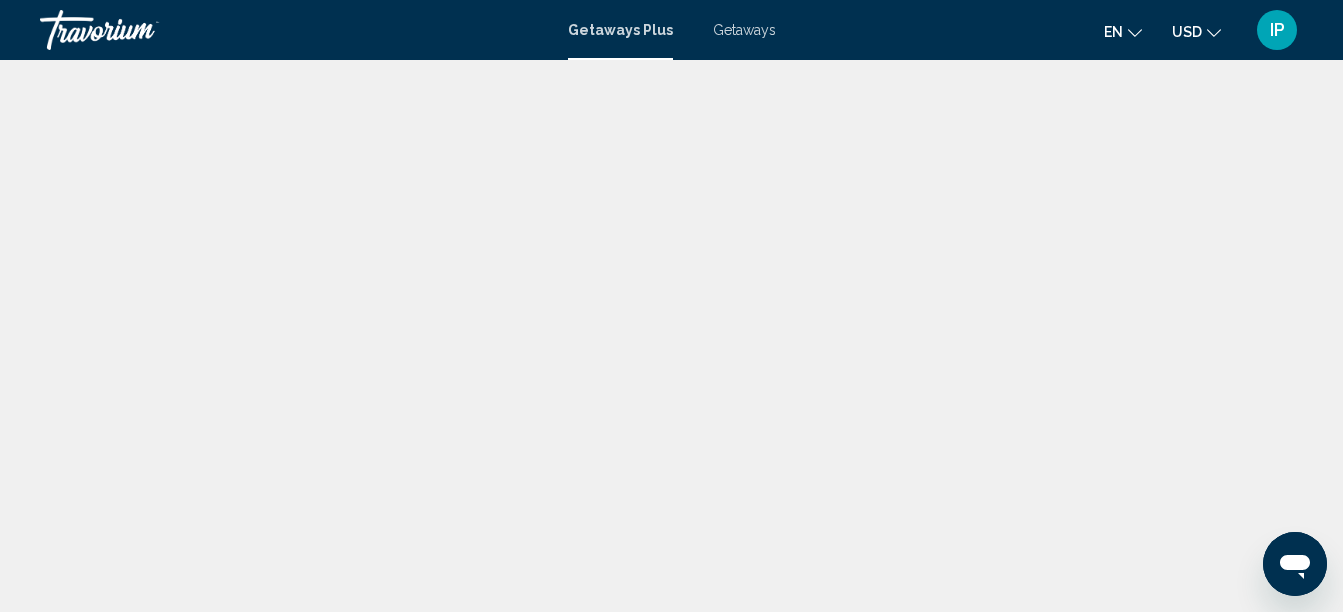scroll, scrollTop: 0, scrollLeft: 0, axis: both 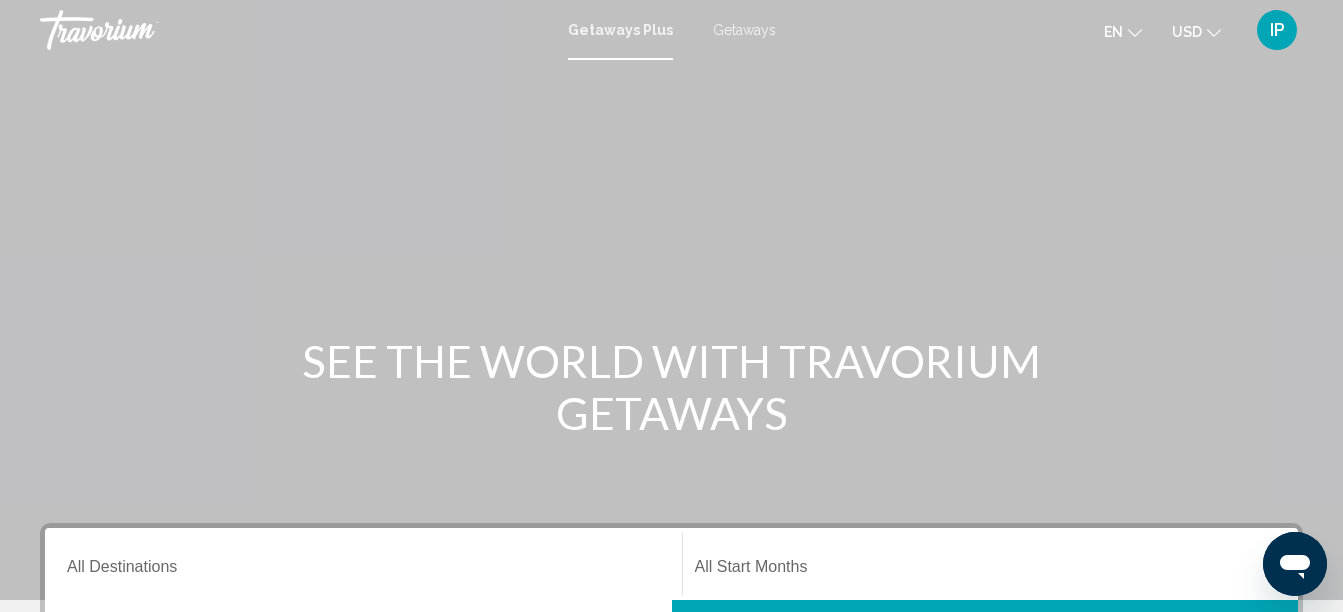 click on "Getaways" at bounding box center [744, 30] 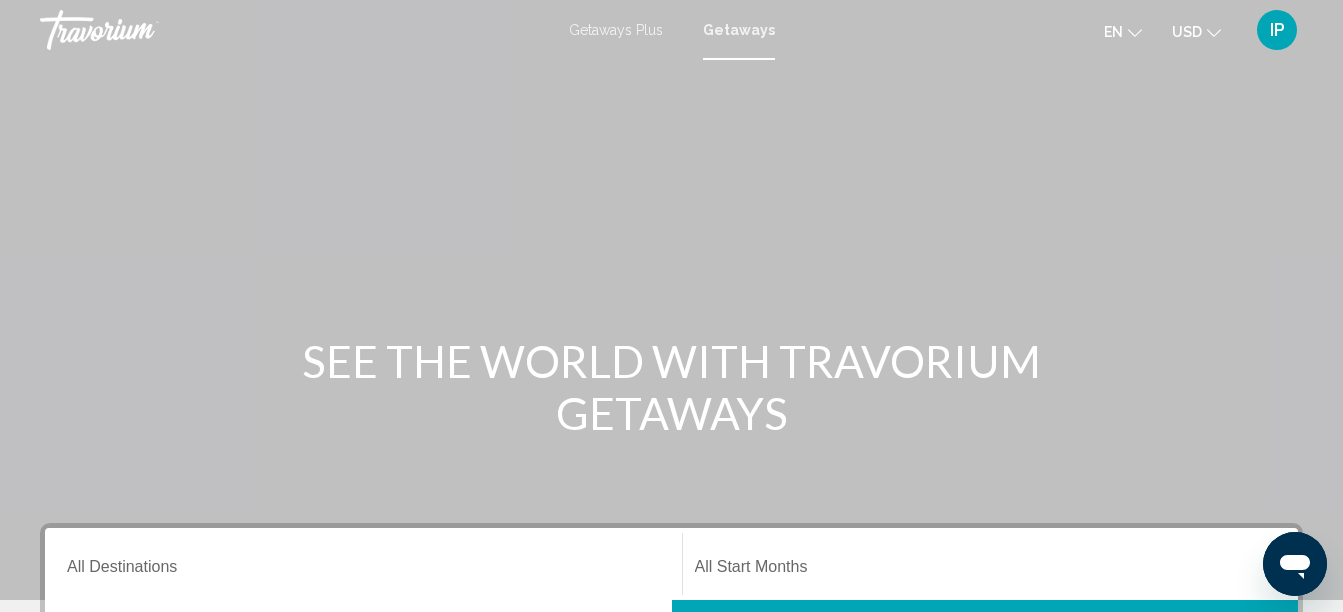 click on "Destination All Destinations" at bounding box center [363, 571] 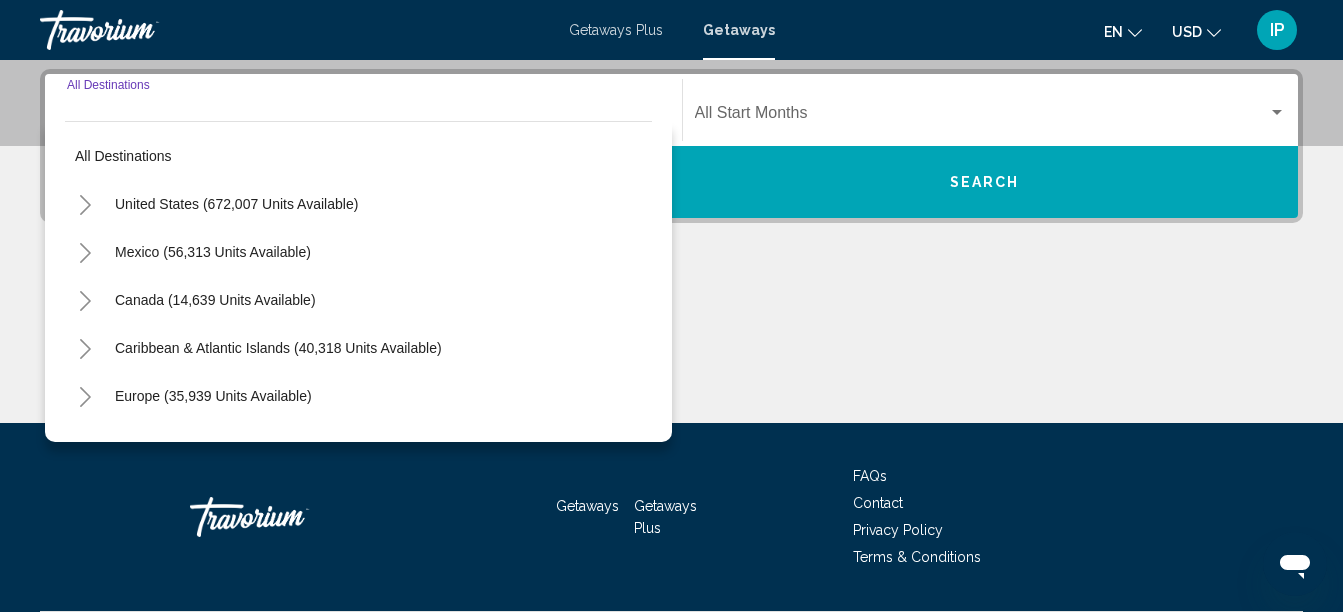 scroll, scrollTop: 458, scrollLeft: 0, axis: vertical 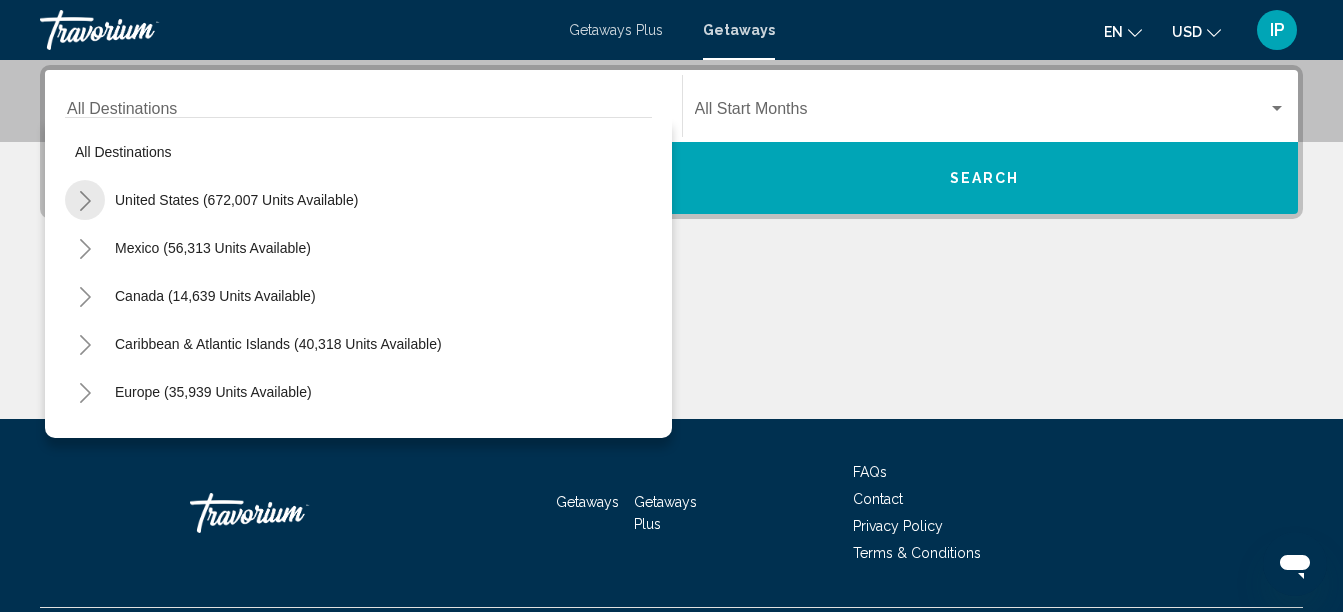 click 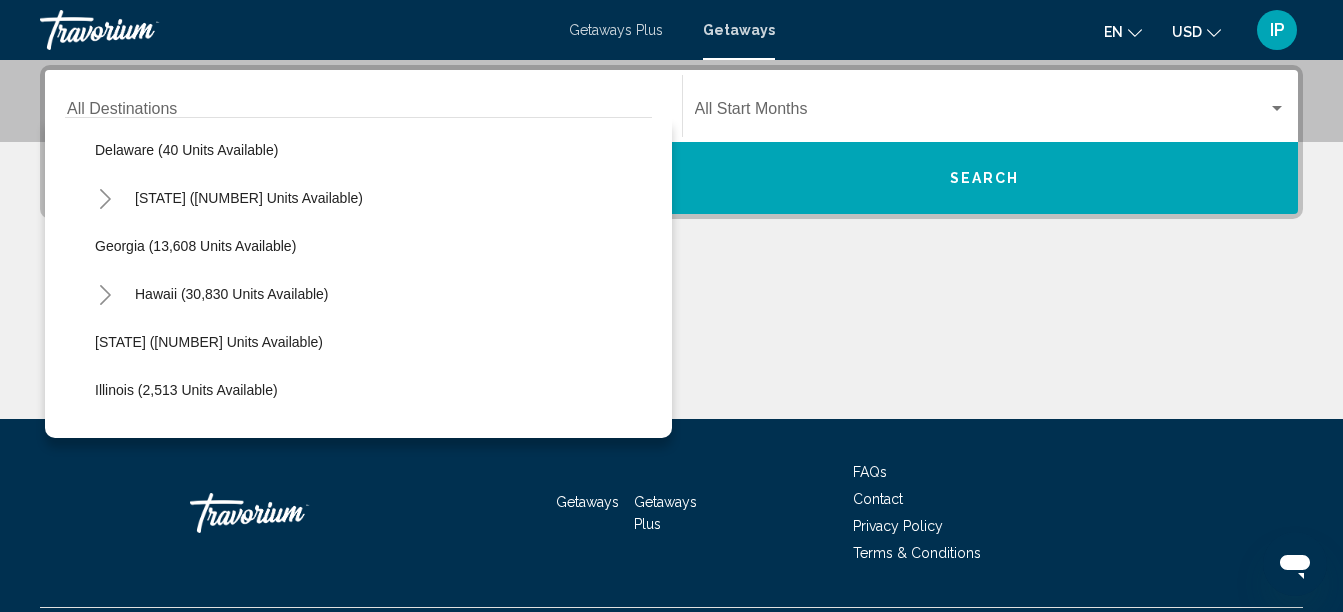 scroll, scrollTop: 370, scrollLeft: 0, axis: vertical 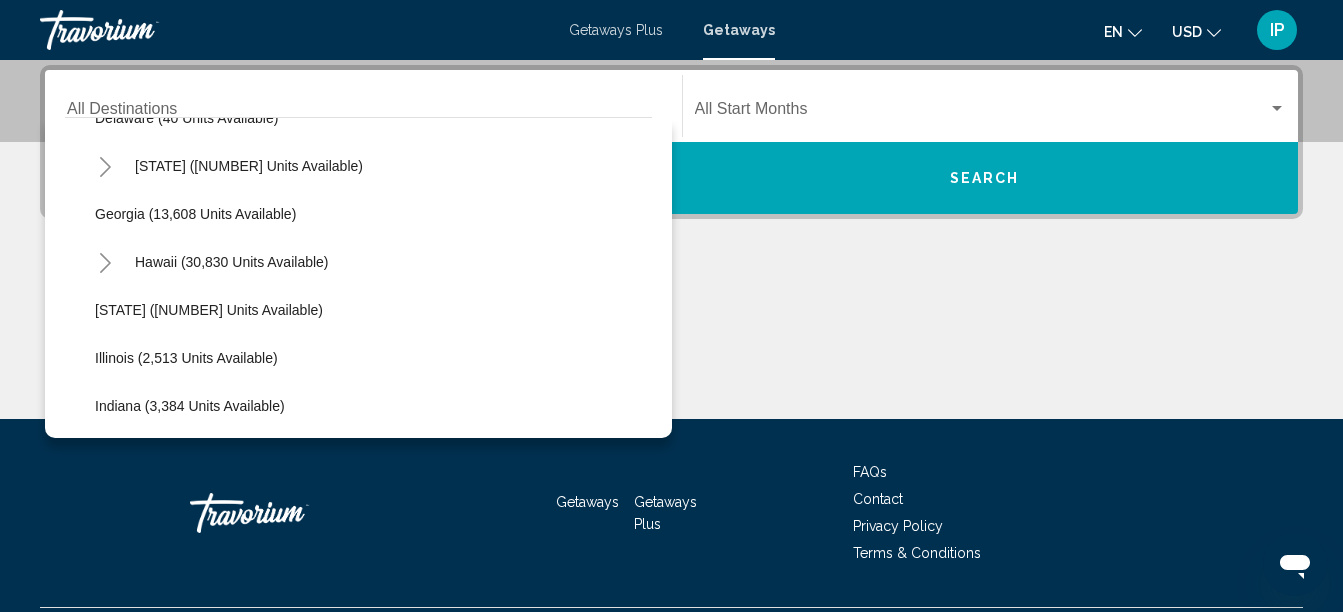 click 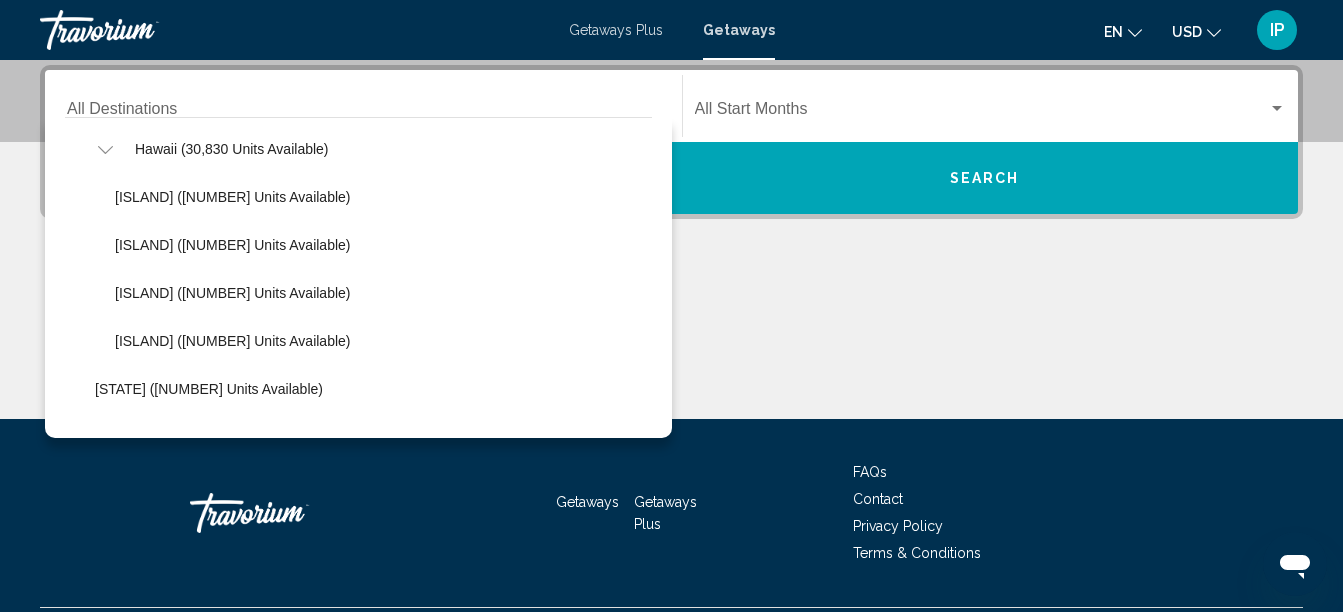 scroll, scrollTop: 494, scrollLeft: 0, axis: vertical 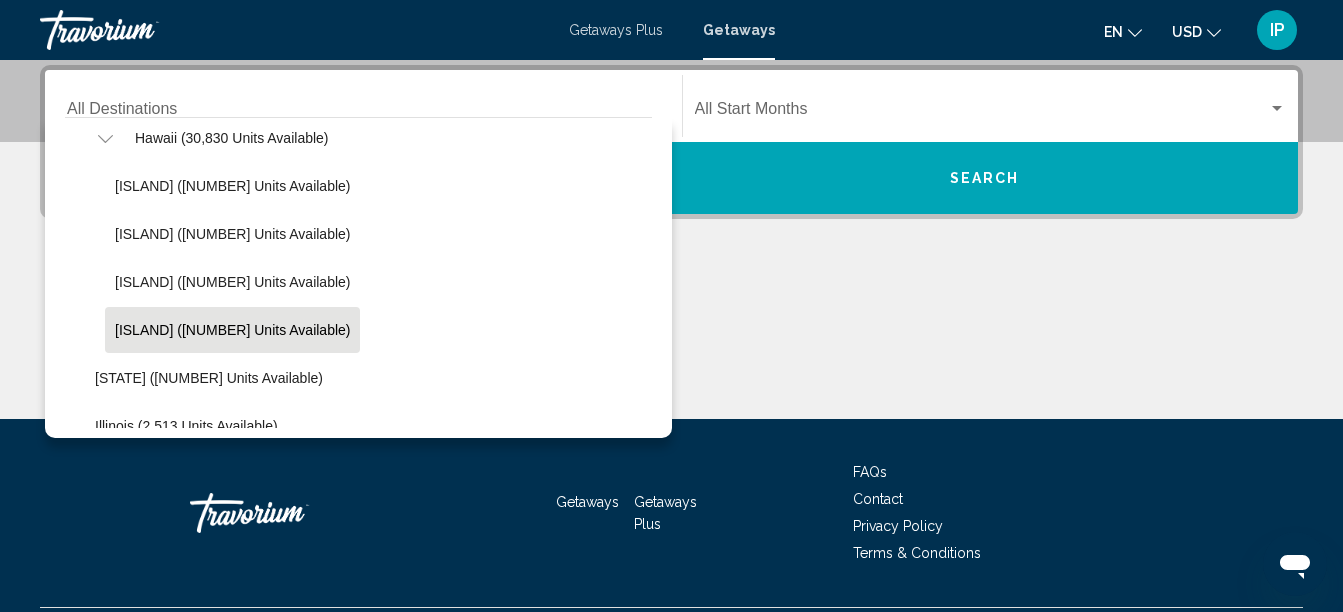 click on "[ISLAND] ([NUMBER] units available)" 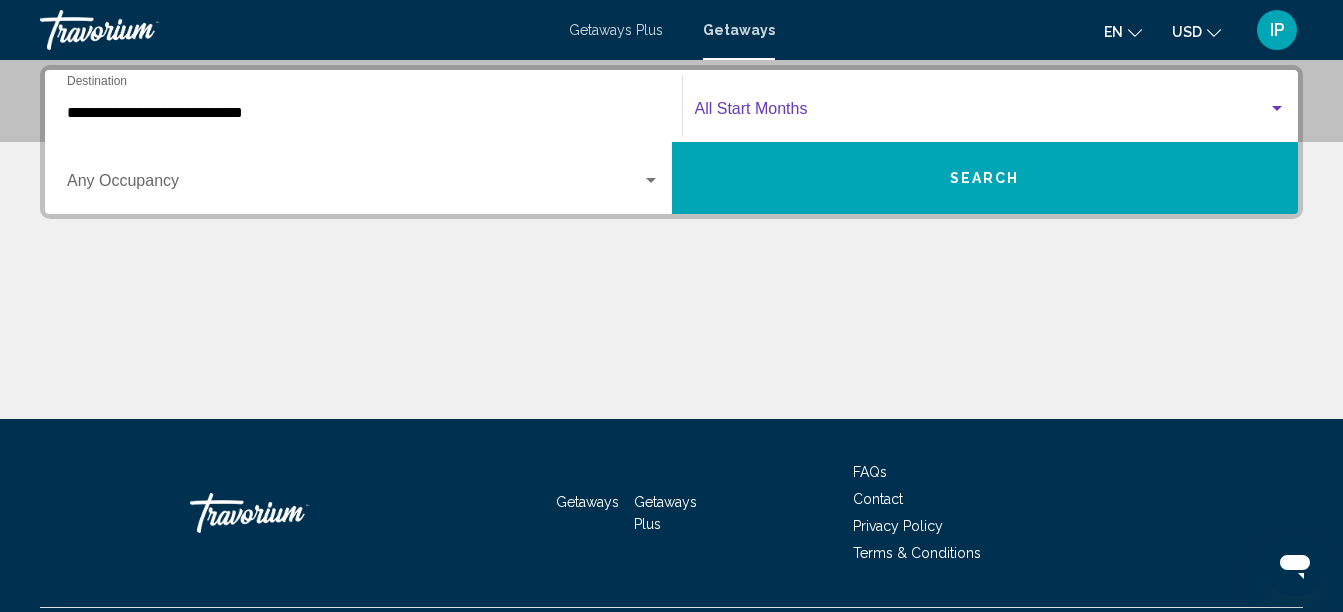 click at bounding box center [1277, 108] 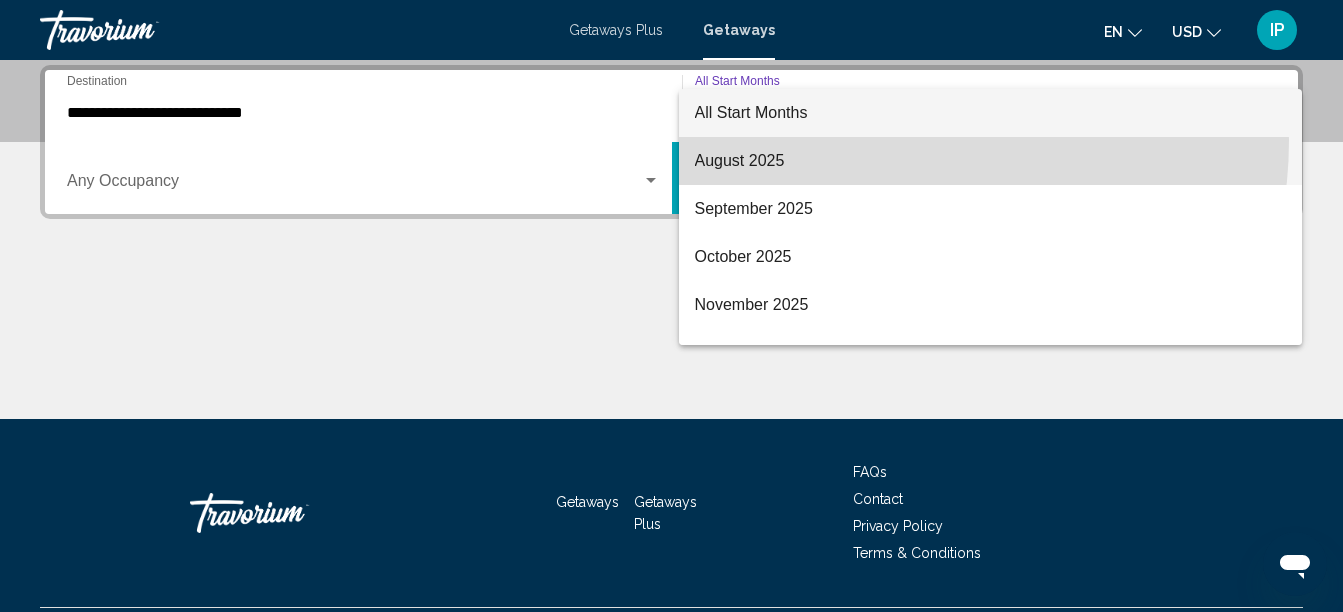 click on "August 2025" at bounding box center (991, 161) 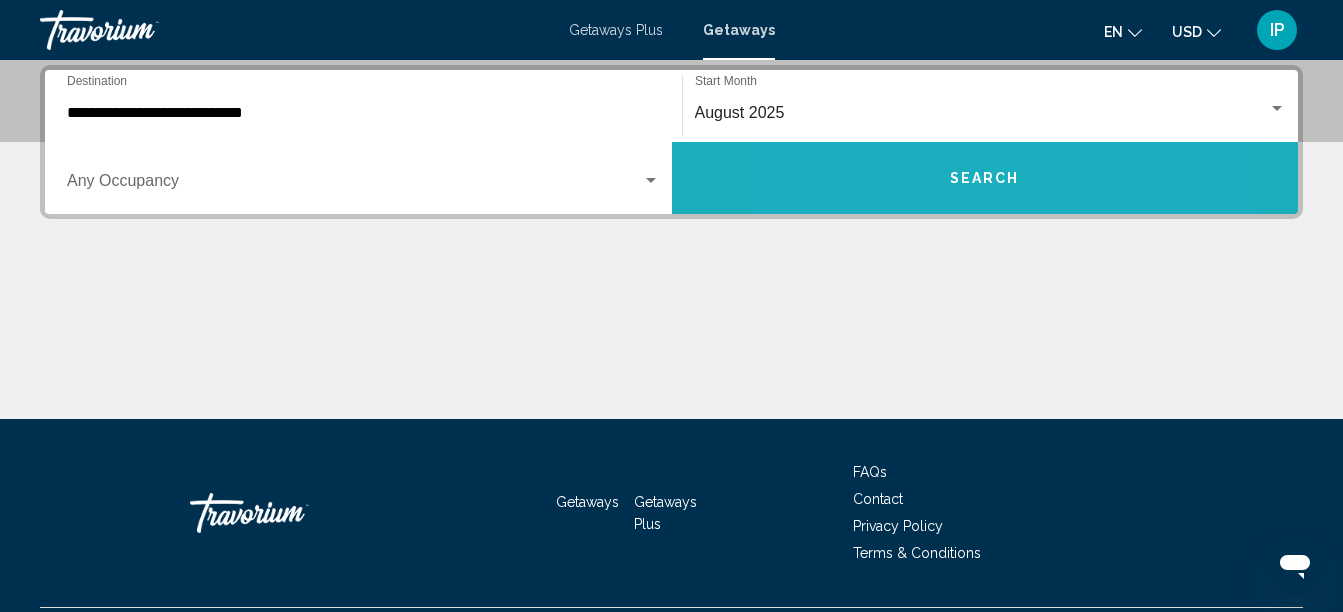 click on "Search" at bounding box center (985, 178) 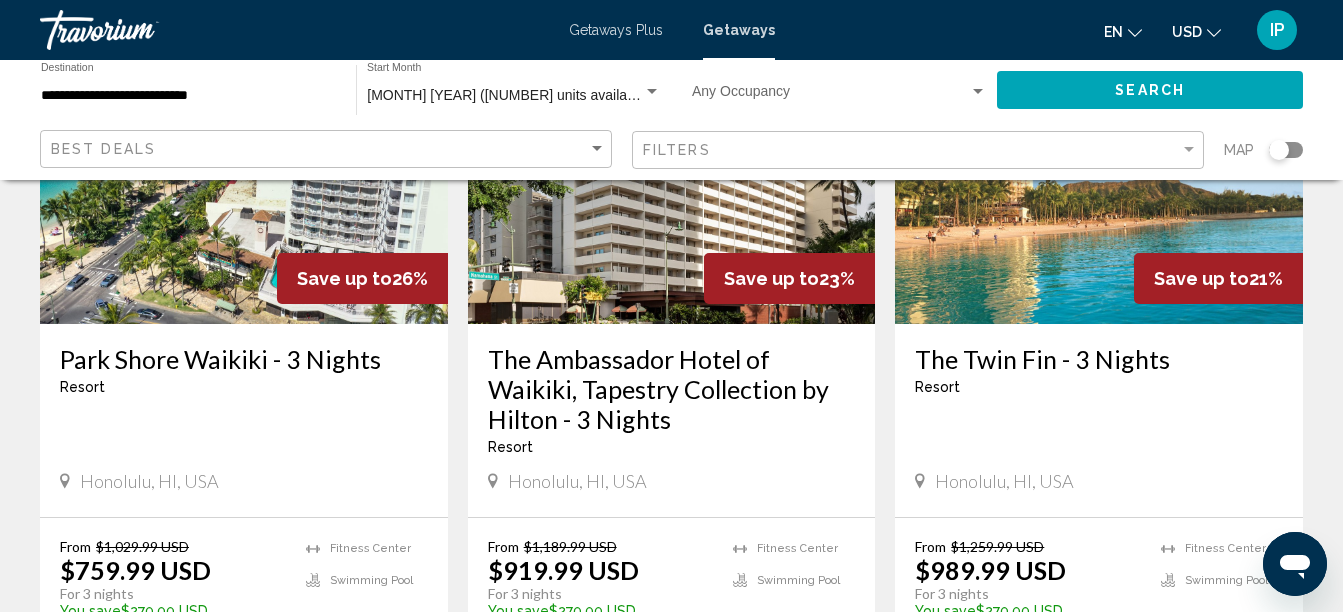 scroll, scrollTop: 235, scrollLeft: 0, axis: vertical 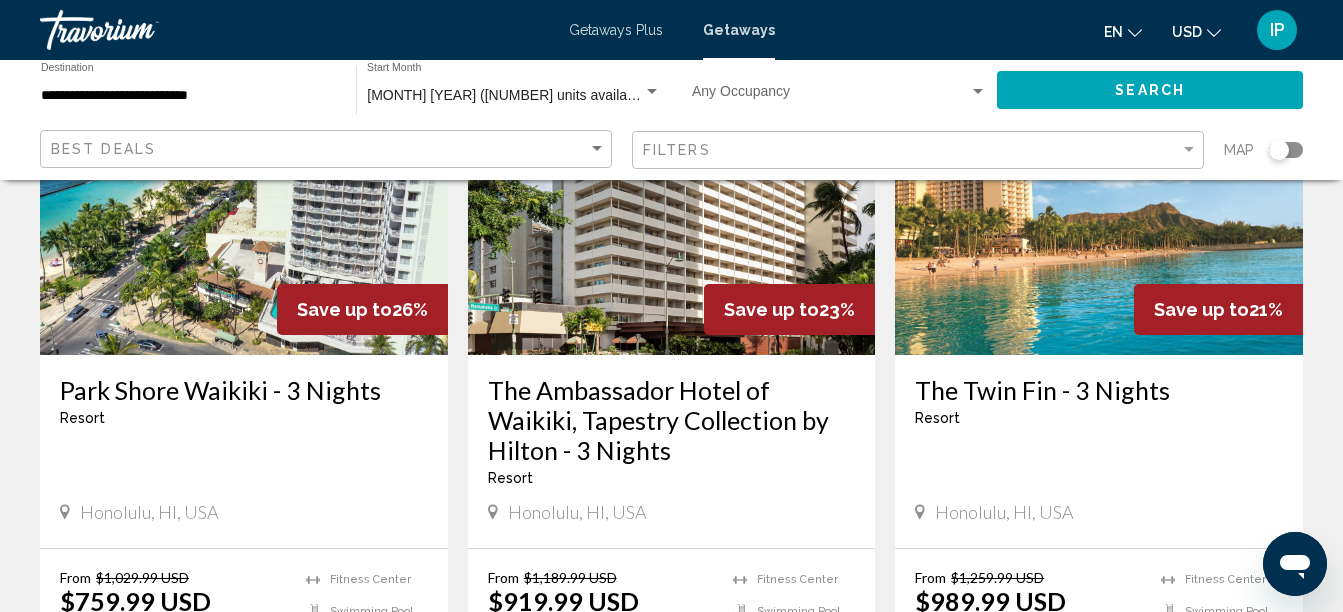 click on "Best Deals" 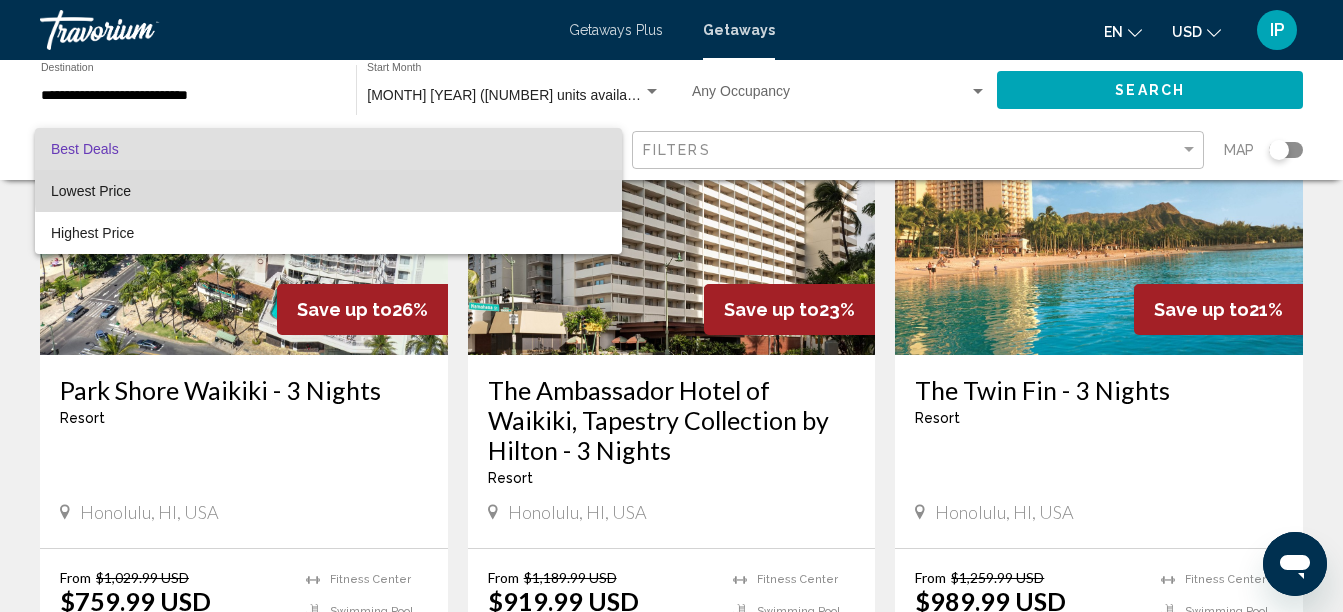 click on "Lowest Price" at bounding box center (328, 191) 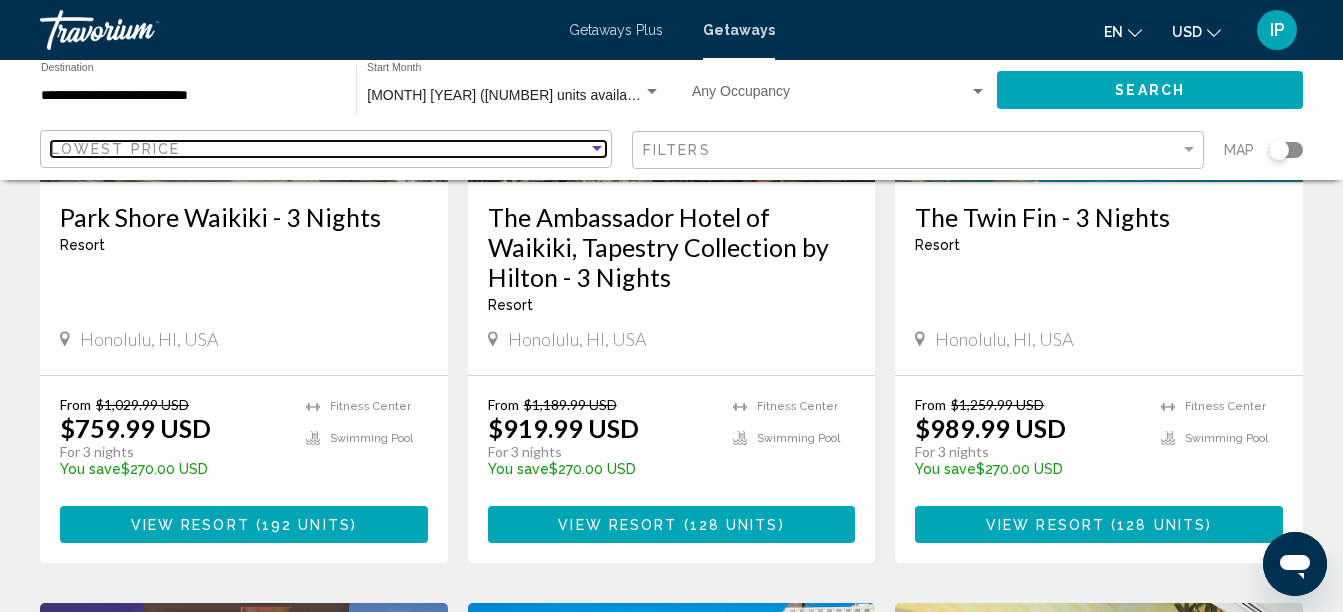 scroll, scrollTop: 161, scrollLeft: 0, axis: vertical 